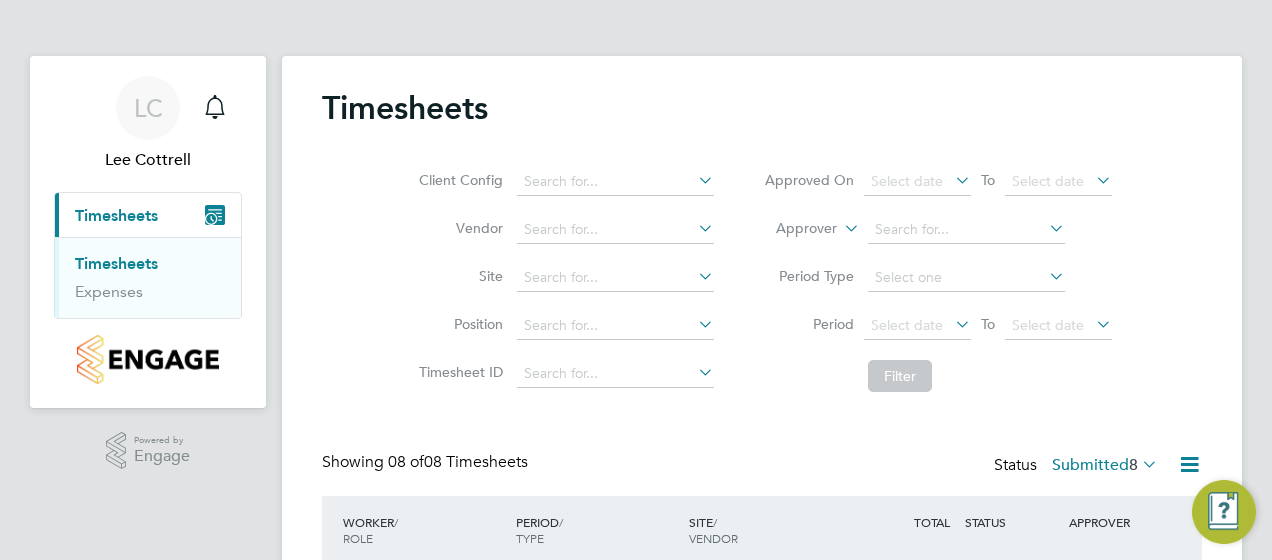 scroll, scrollTop: 0, scrollLeft: 0, axis: both 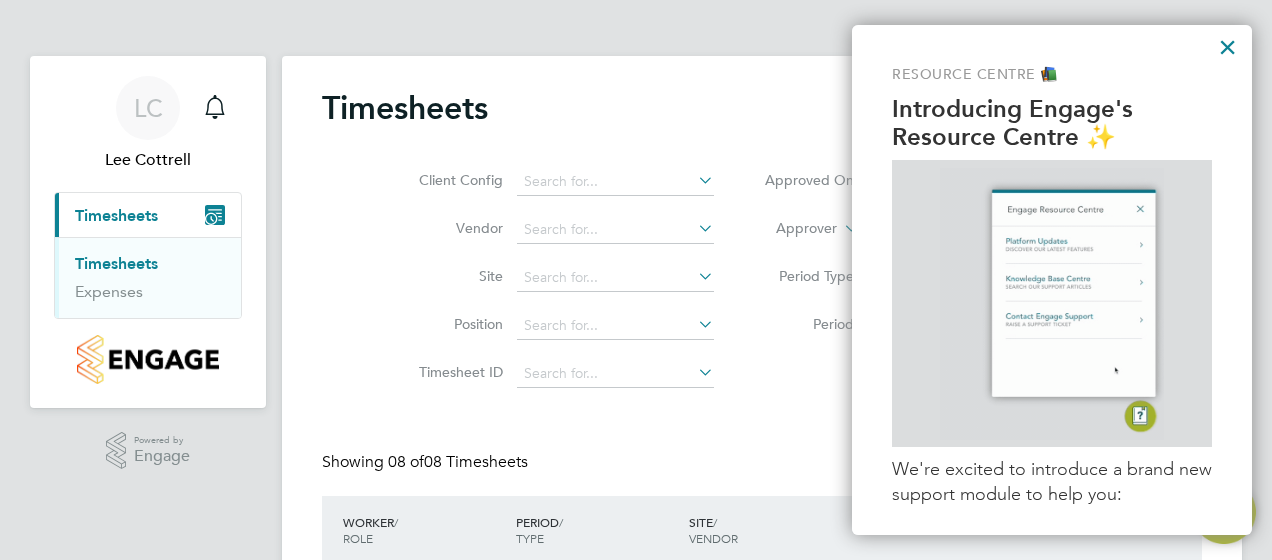 click on "×" at bounding box center [1227, 47] 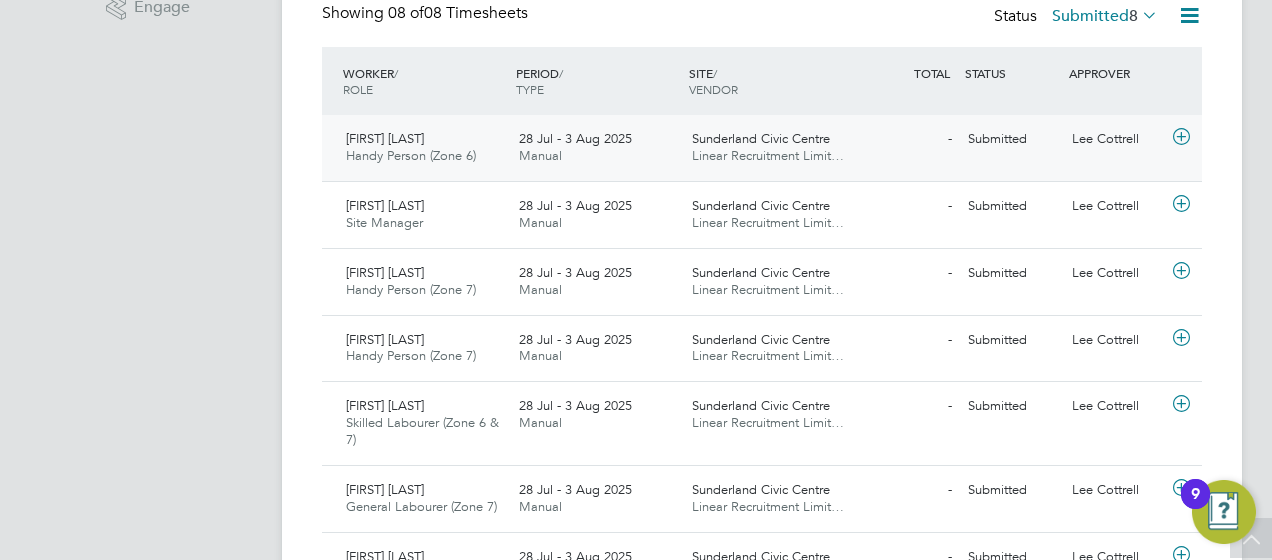 click on "Linear Recruitment Limit…" 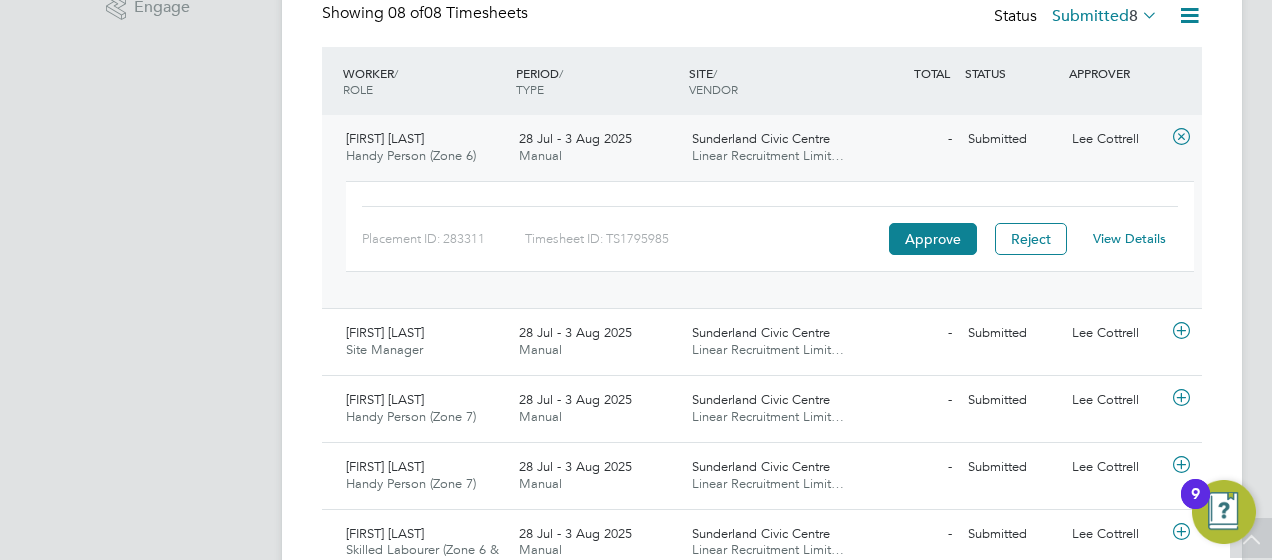click on "View Details" 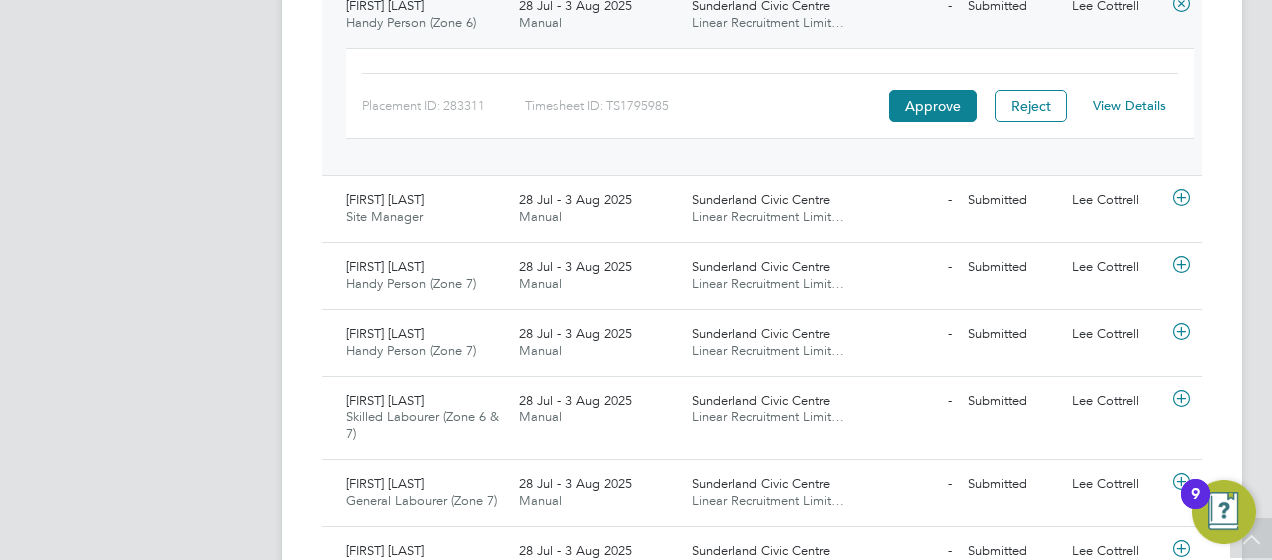 scroll, scrollTop: 582, scrollLeft: 0, axis: vertical 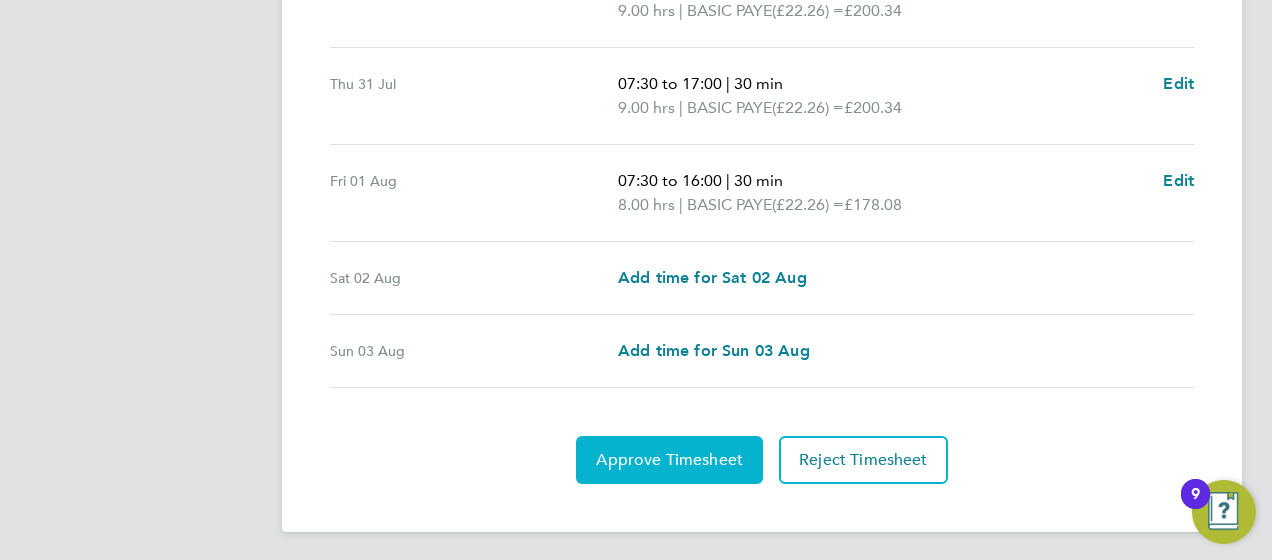 click on "Approve Timesheet" 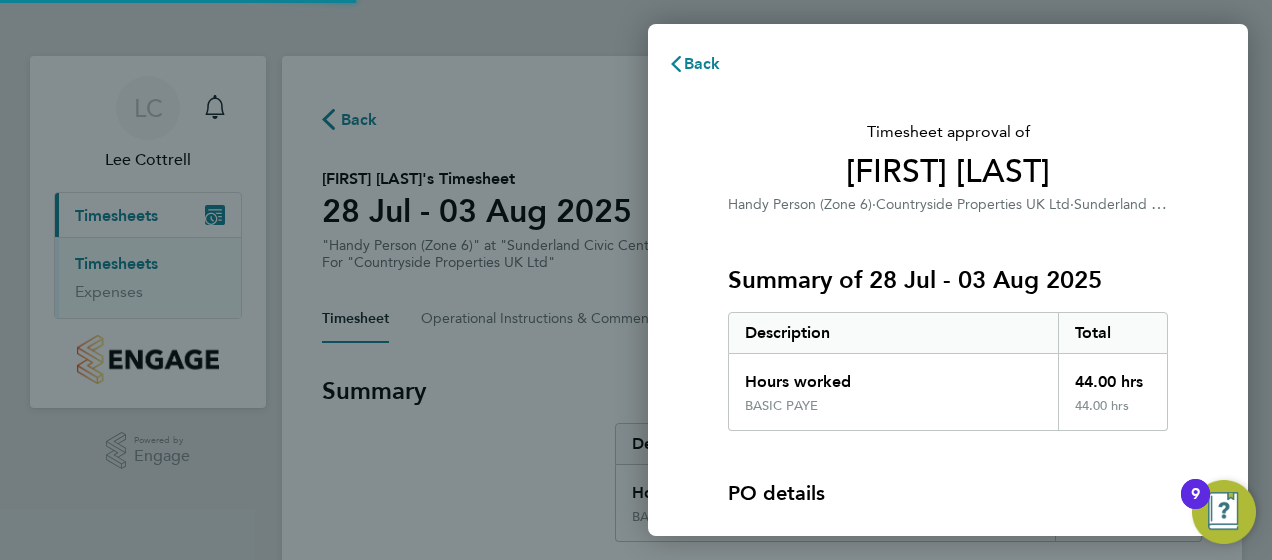 scroll, scrollTop: 0, scrollLeft: 0, axis: both 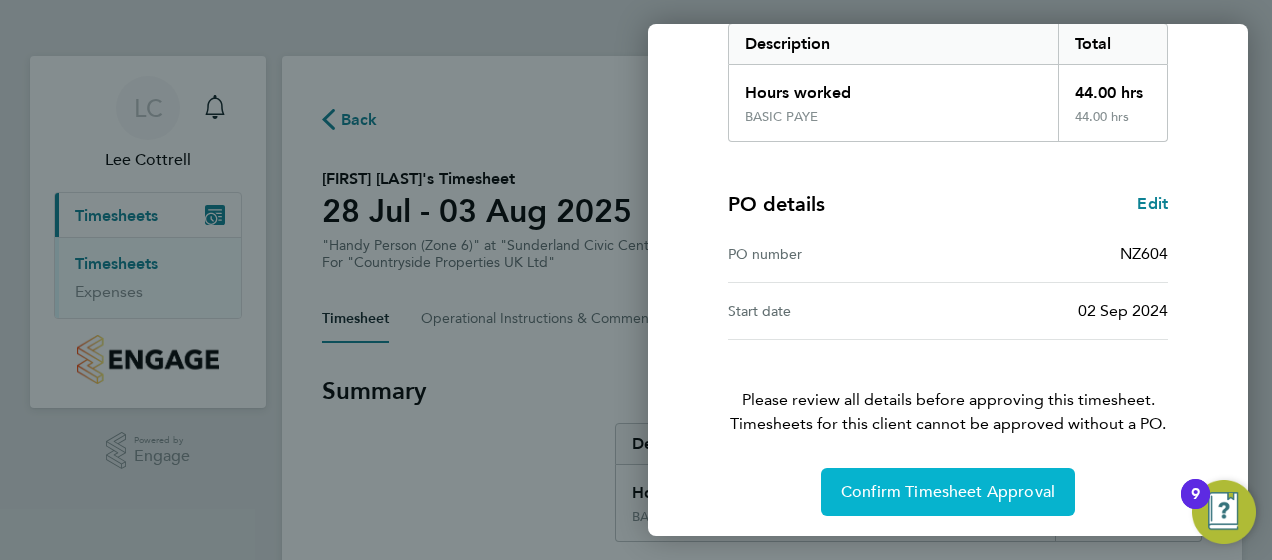 click on "Confirm Timesheet Approval" 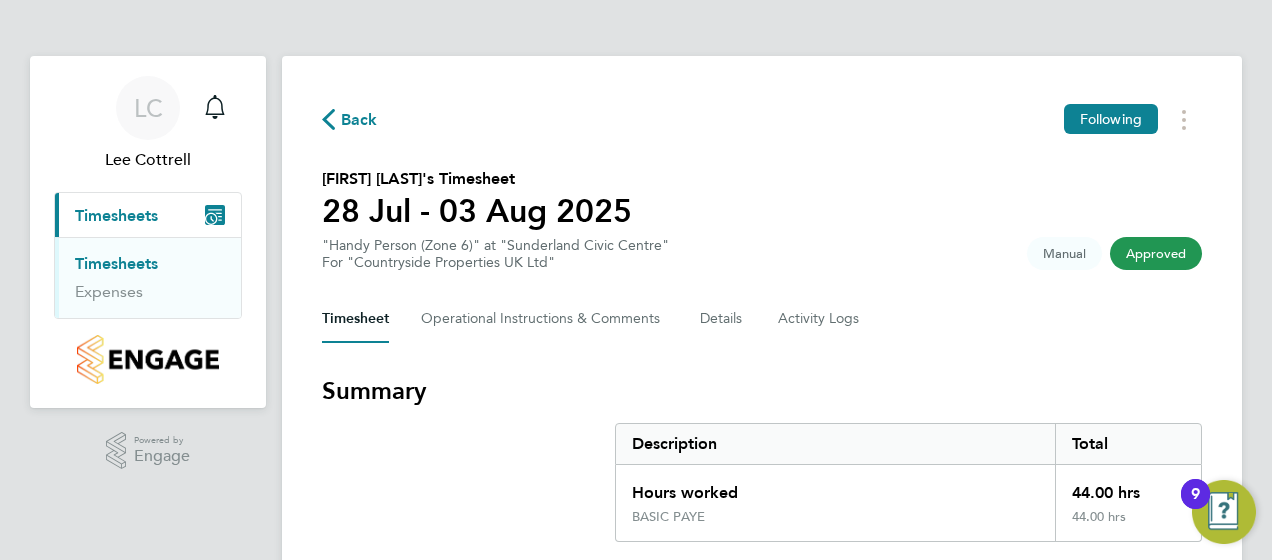 click 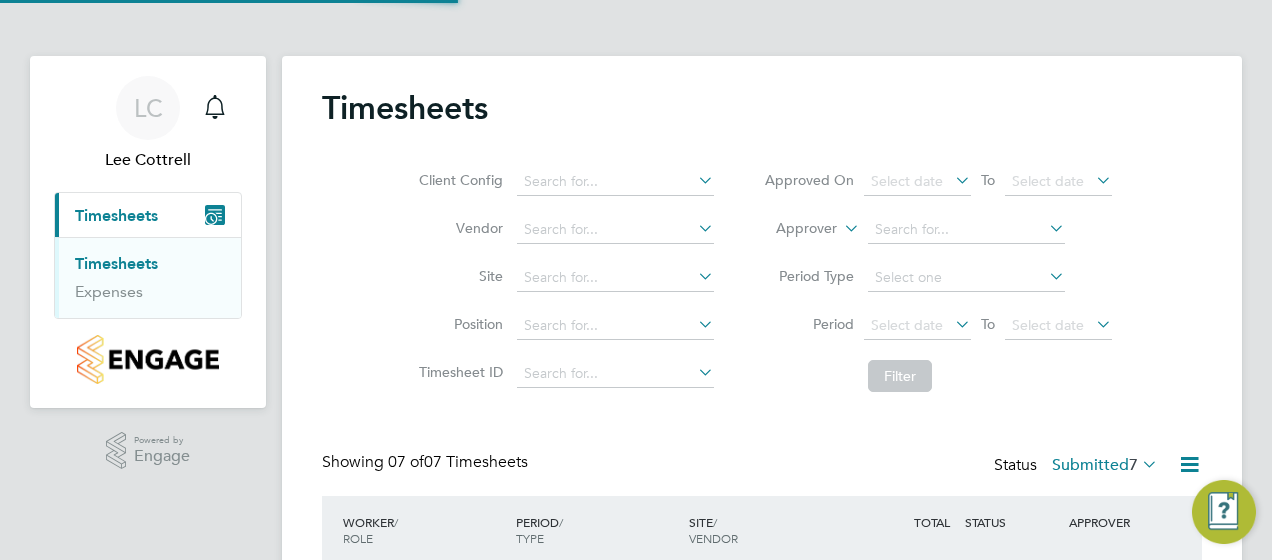 scroll, scrollTop: 10, scrollLeft: 10, axis: both 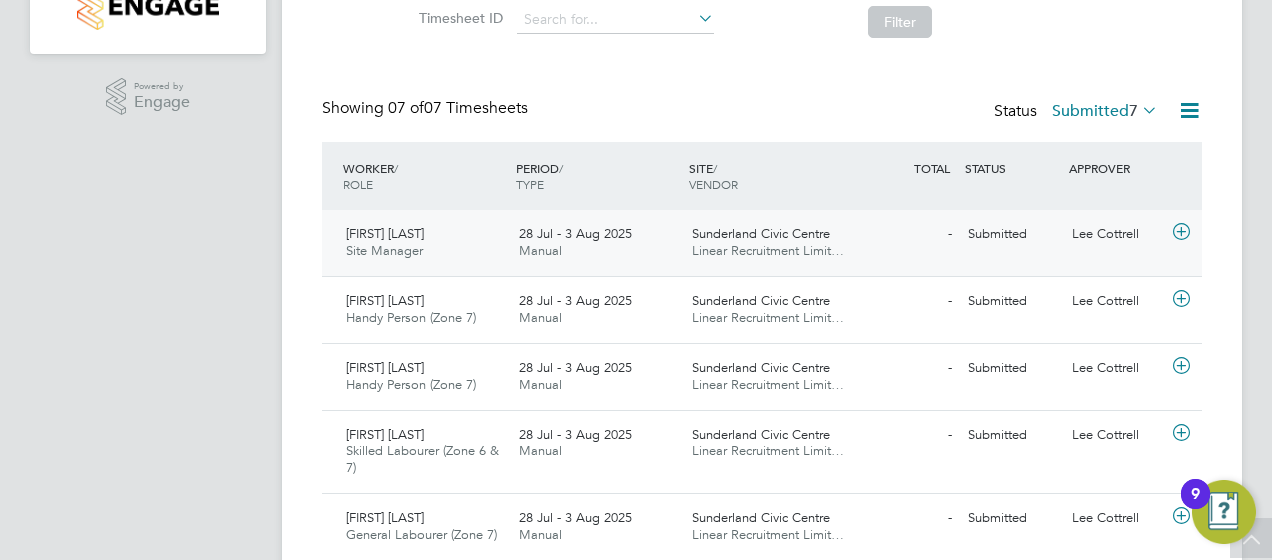 click on "28 Jul - 3 Aug 2025" 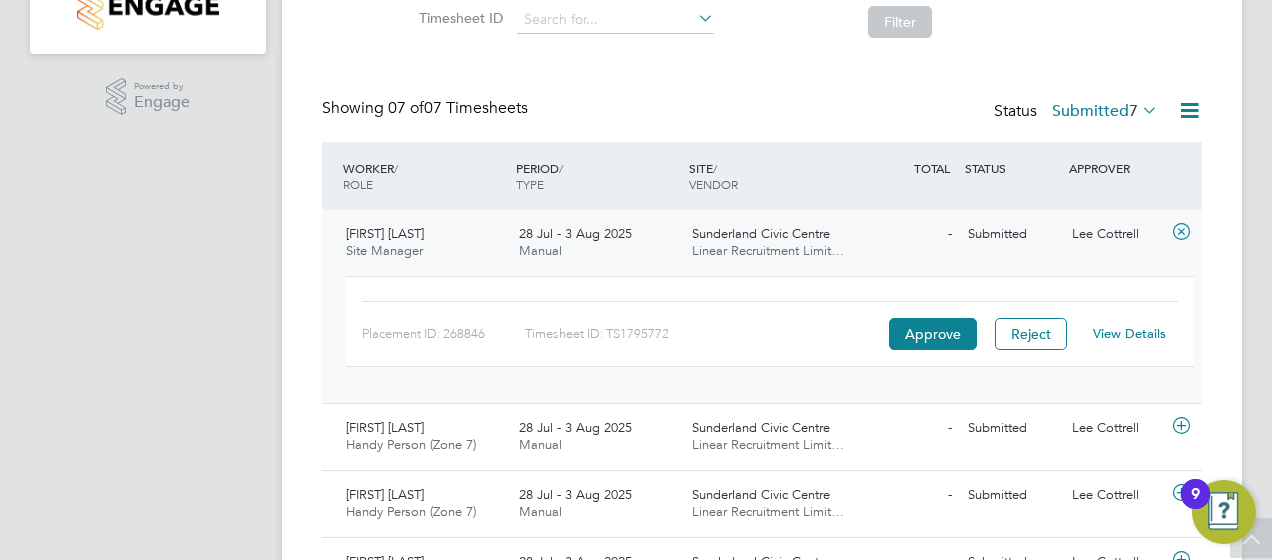 click on "View Details" 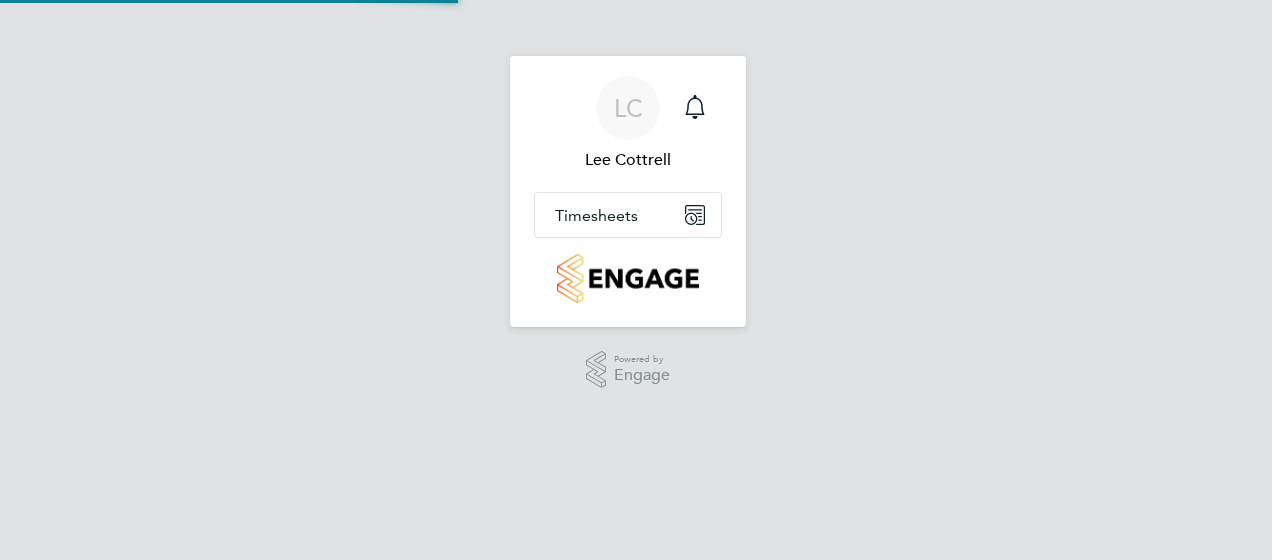 scroll, scrollTop: 0, scrollLeft: 0, axis: both 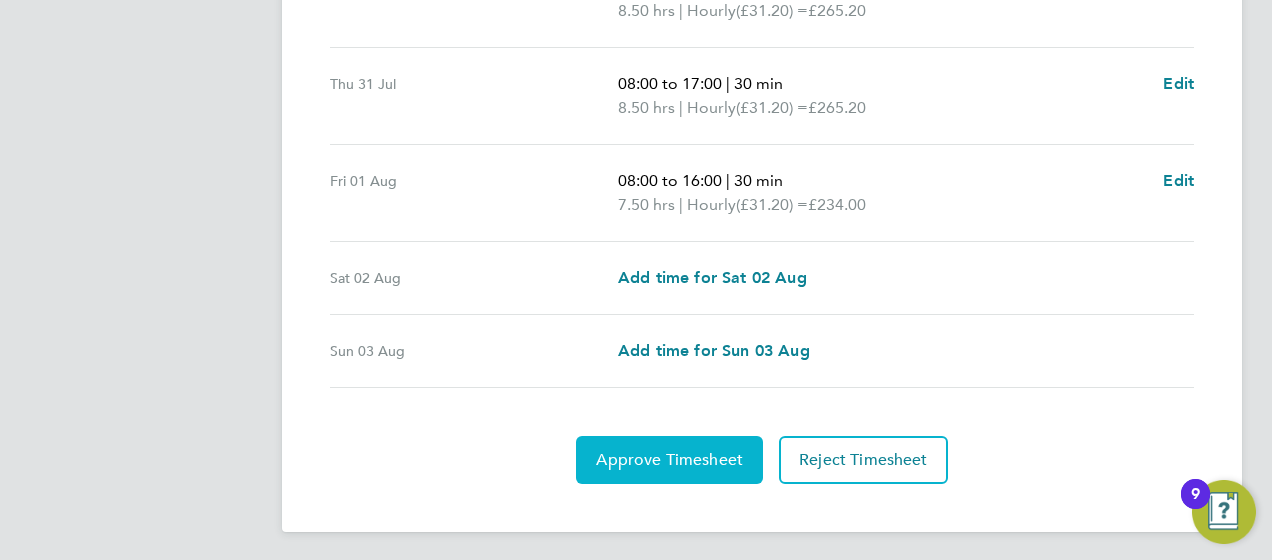 click on "Approve Timesheet" 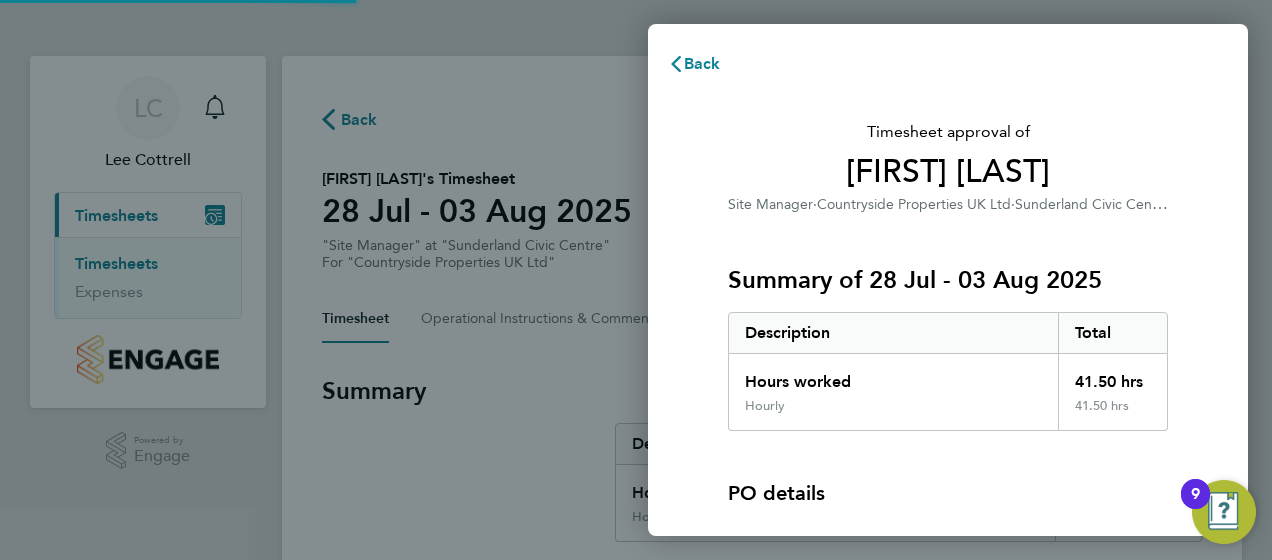 scroll, scrollTop: 0, scrollLeft: 0, axis: both 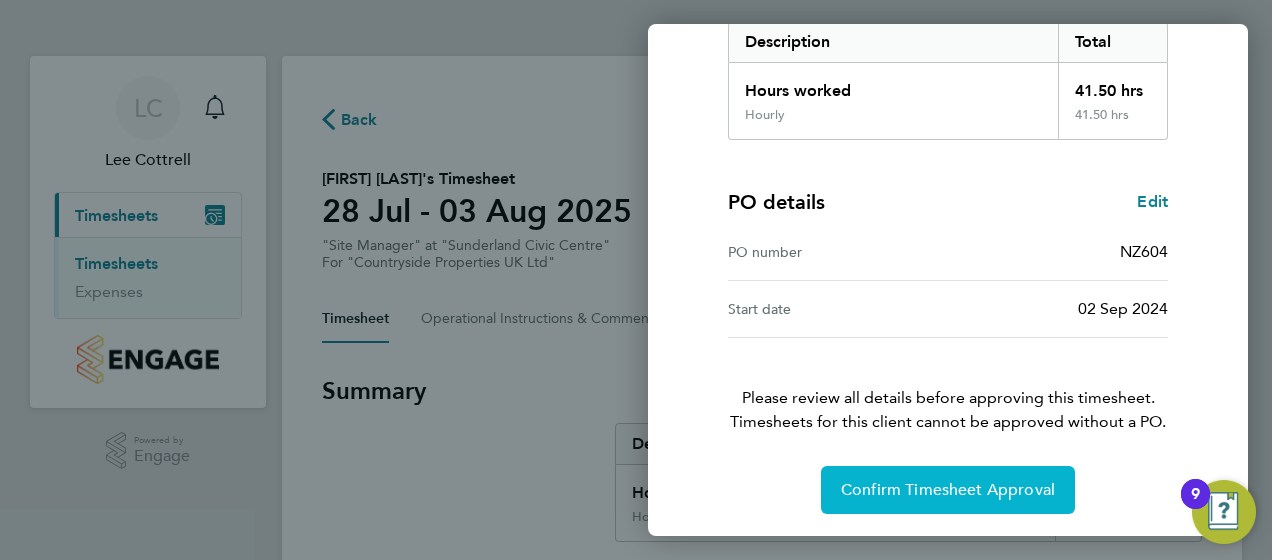 click on "Confirm Timesheet Approval" 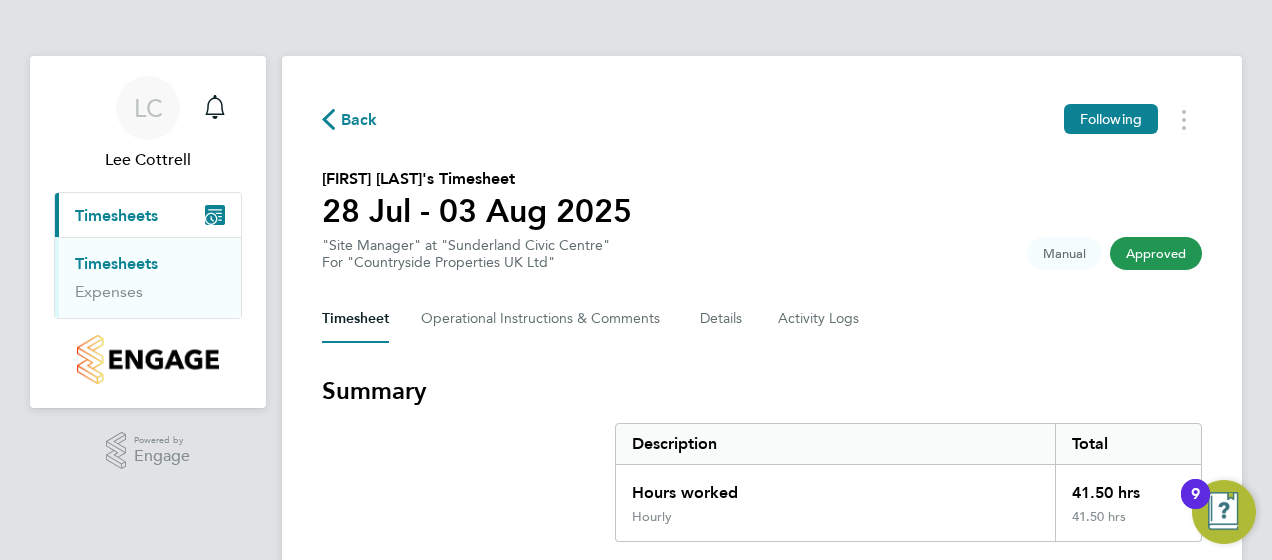 click 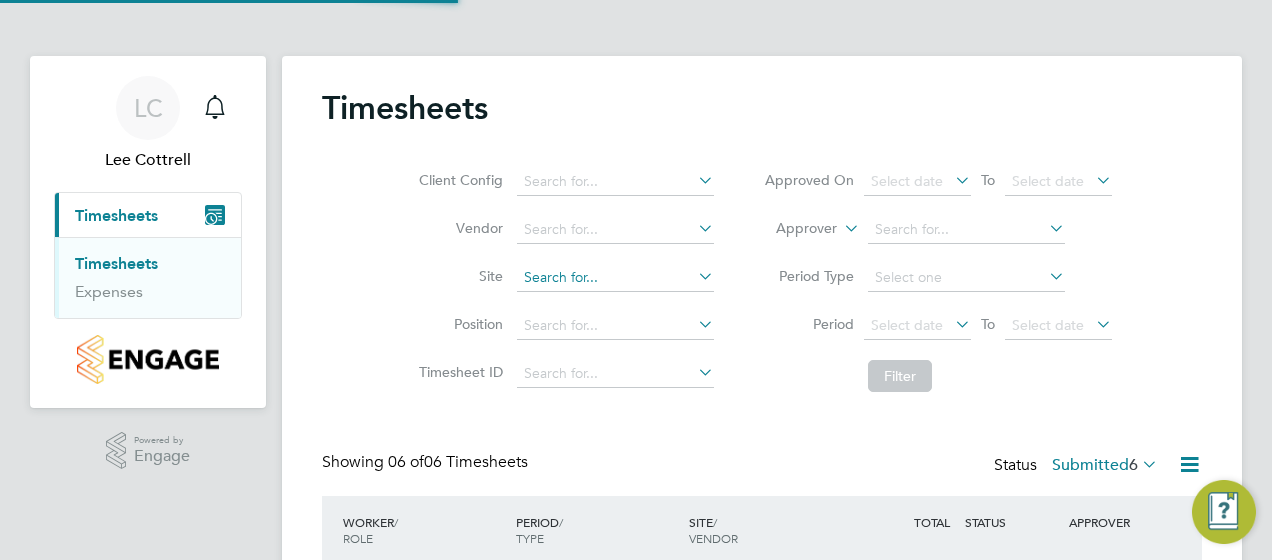 scroll, scrollTop: 10, scrollLeft: 10, axis: both 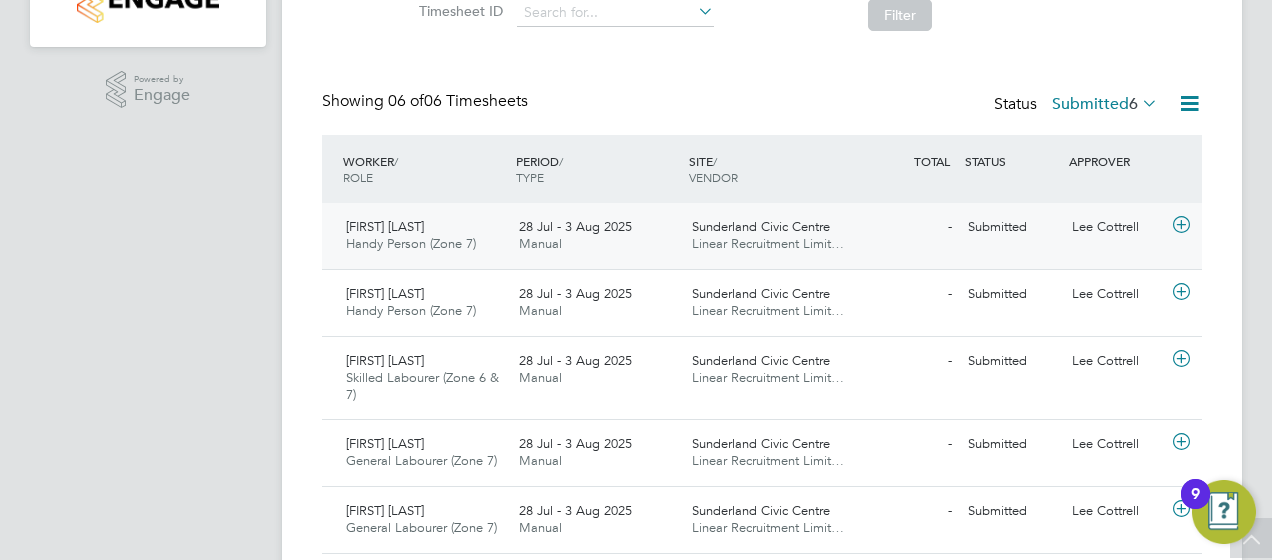 click on "Linear Recruitment Limit…" 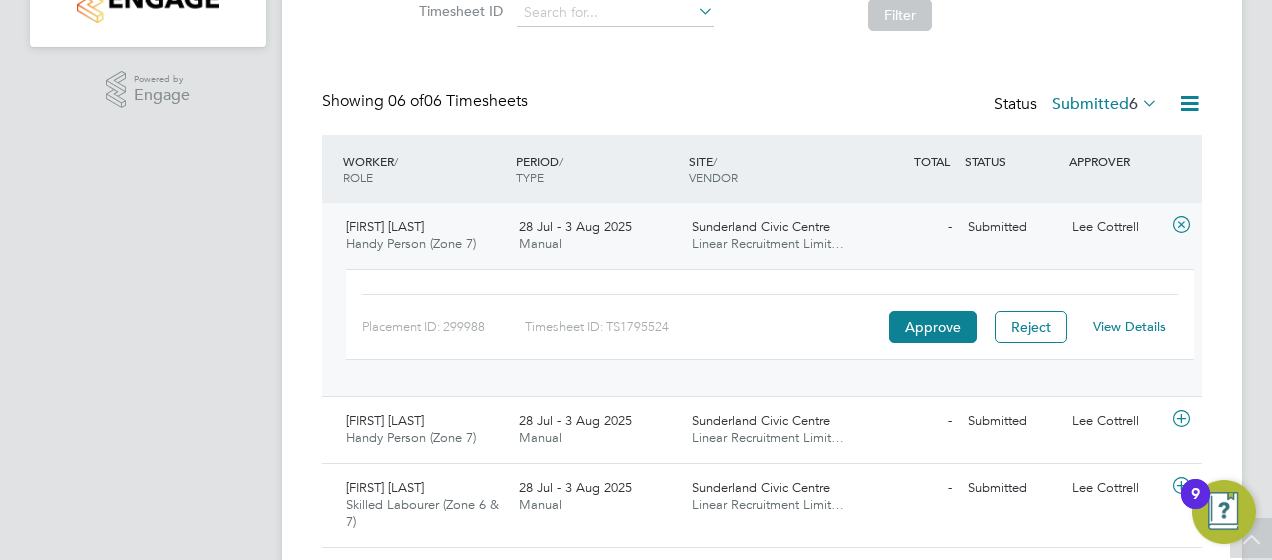 click on "View Details" 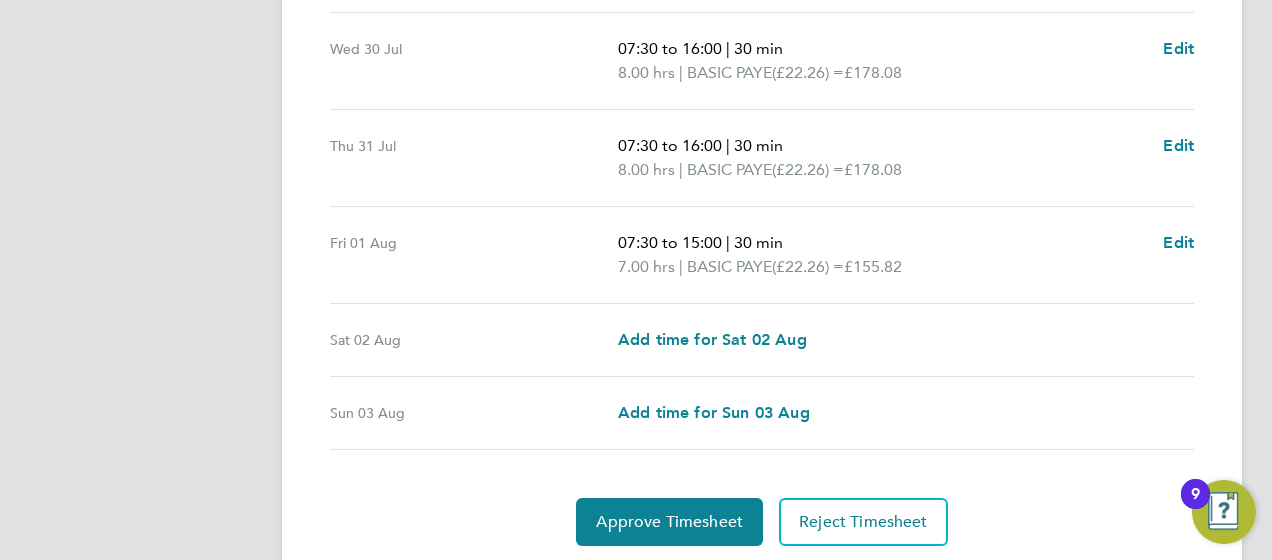scroll, scrollTop: 821, scrollLeft: 0, axis: vertical 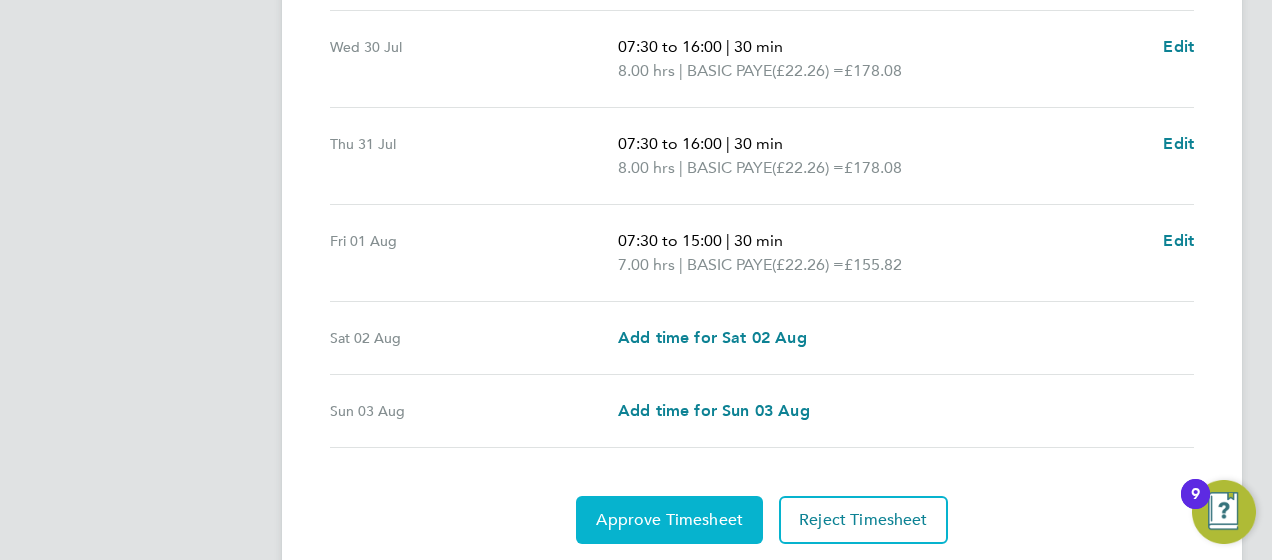 click on "Approve Timesheet" 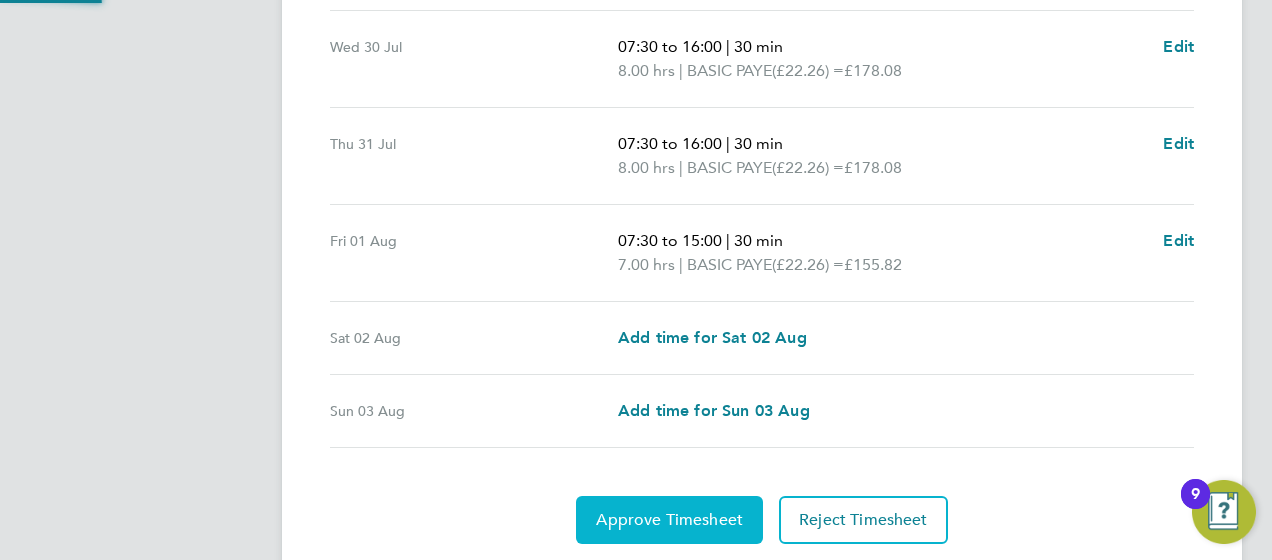 scroll, scrollTop: 0, scrollLeft: 0, axis: both 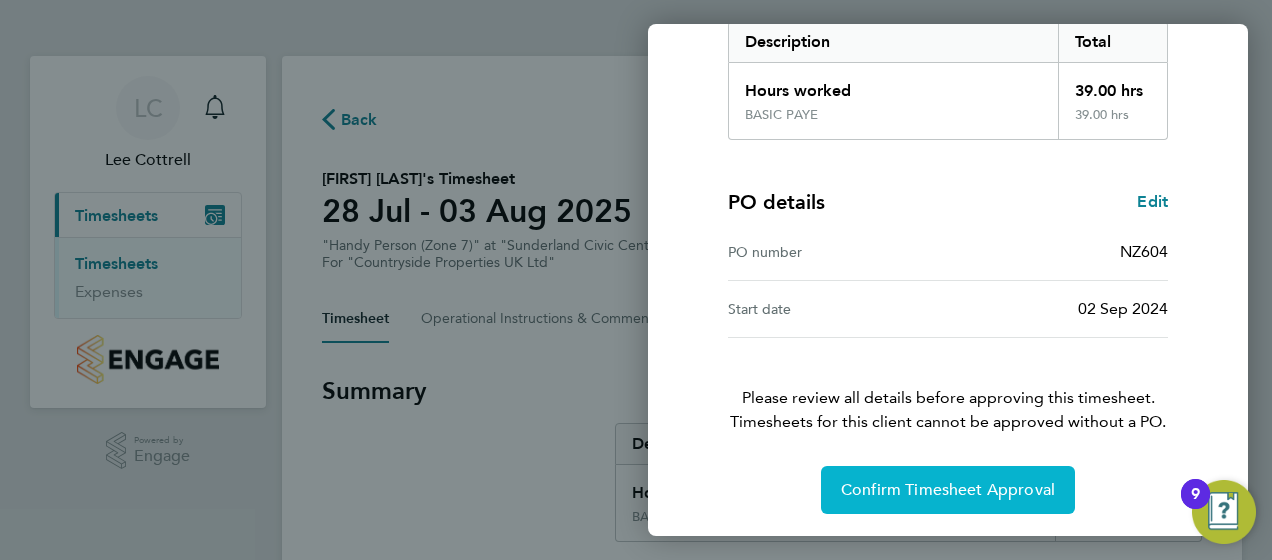 click on "Confirm Timesheet Approval" 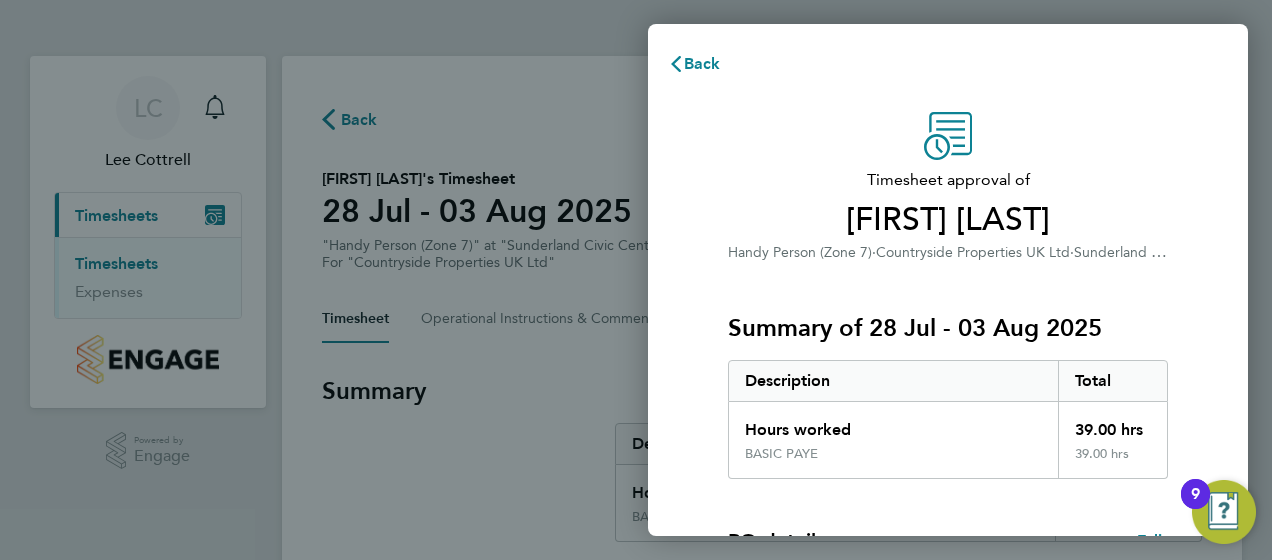 click on "Back
Timesheet approval of   Callum Carr   Handy Person (Zone 7)   ·   Countryside Properties UK Ltd   ·   Sunderland Civic Centre   Summary of 28 Jul - 03 Aug 2025   Description   Total   Hours worked   39.00 hrs   BASIC PAYE   39.00 hrs  PO details  Edit   PO number   NZ604   Start date   02 Sep 2024   Please review all details before approving this timesheet.   Timesheets for this client cannot be approved without a PO.   Confirm Timesheet Approval" 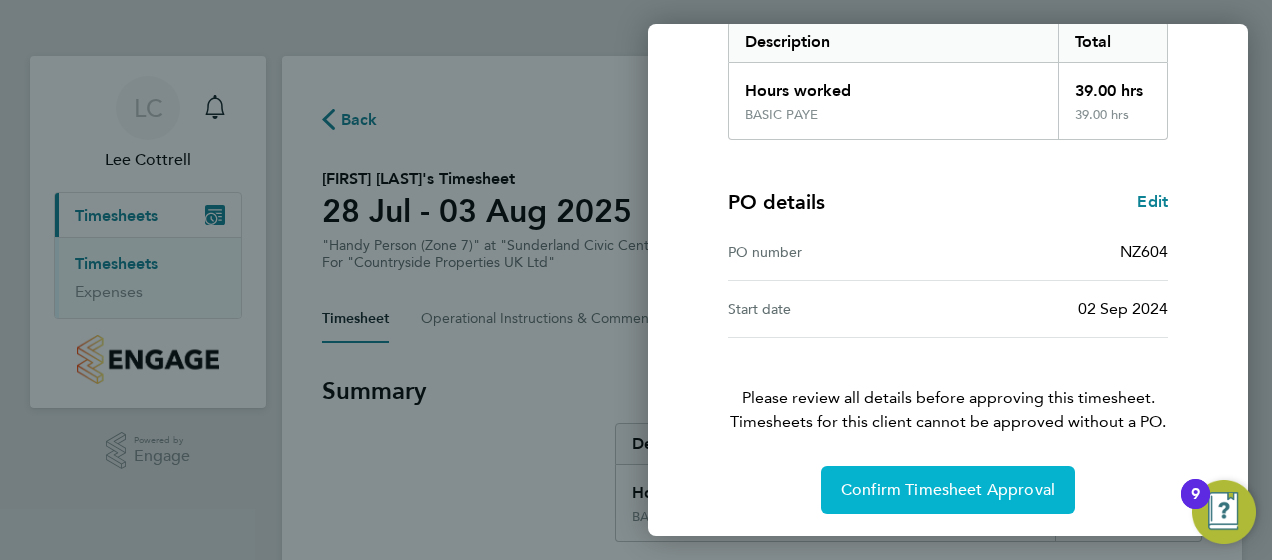 click on "Confirm Timesheet Approval" 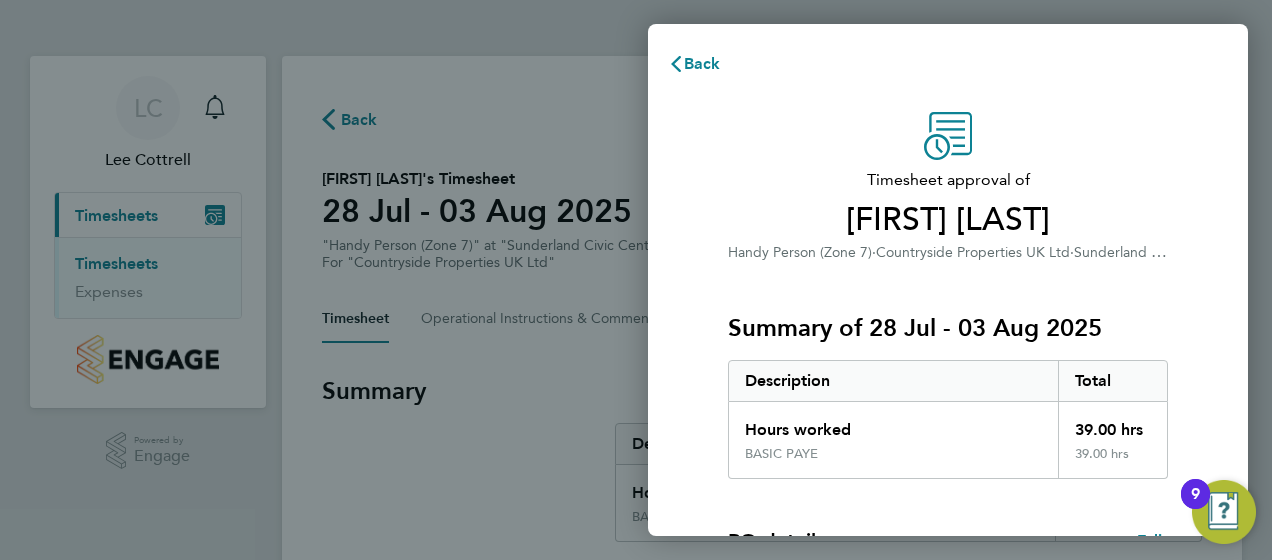 click on "Back
Timesheet approval of   Callum Carr   Handy Person (Zone 7)   ·   Countryside Properties UK Ltd   ·   Sunderland Civic Centre   Summary of 28 Jul - 03 Aug 2025   Description   Total   Hours worked   39.00 hrs   BASIC PAYE   39.00 hrs  PO details  Edit   PO number   NZ604   Start date   02 Sep 2024   Please review all details before approving this timesheet.   Timesheets for this client cannot be approved without a PO.   Confirm Timesheet Approval" 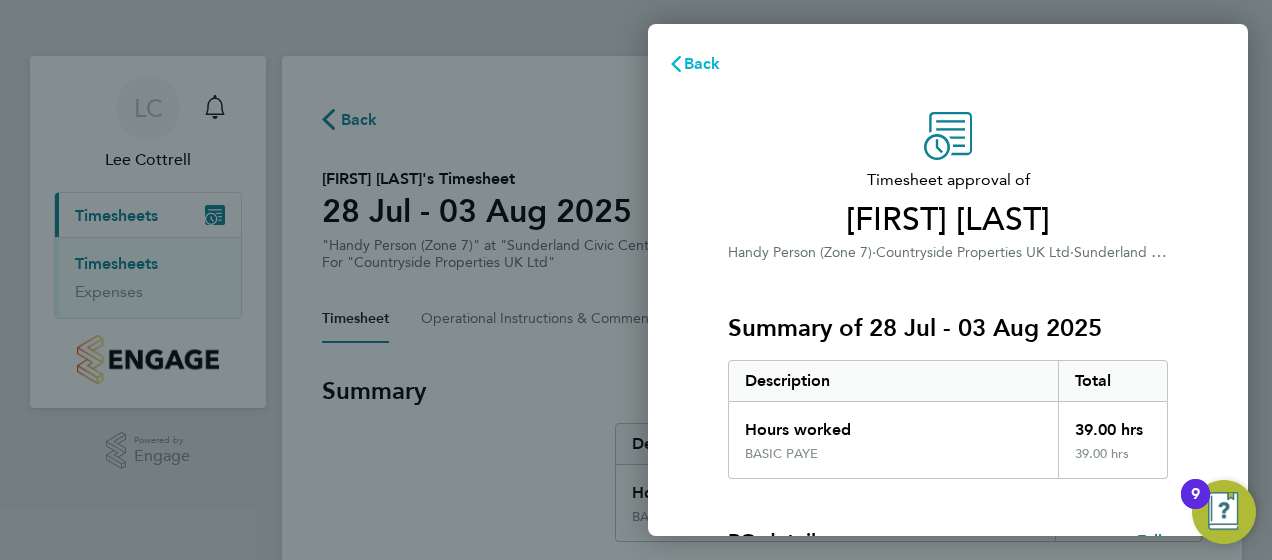 click on "Back" 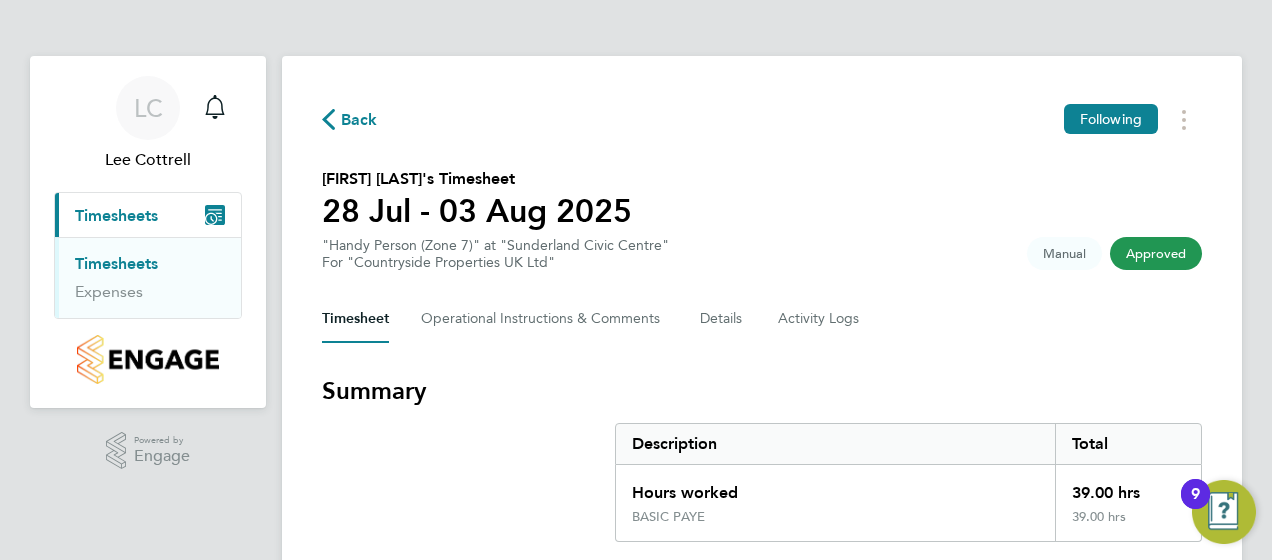 click on "Back" 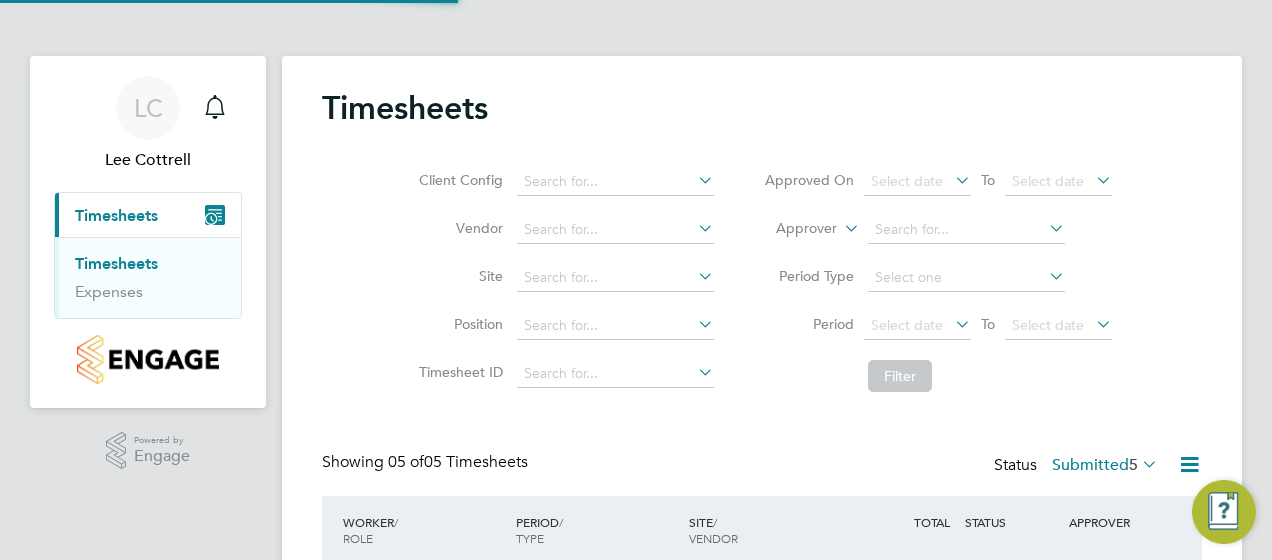 scroll, scrollTop: 10, scrollLeft: 10, axis: both 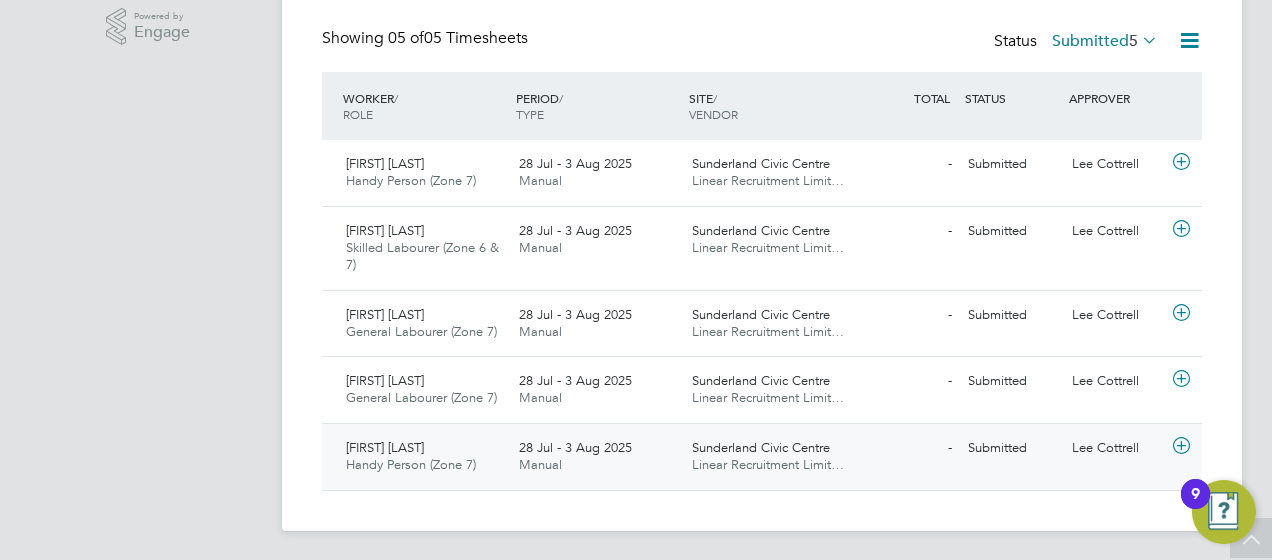 click on "28 Jul - 3 Aug 2025 Manual" 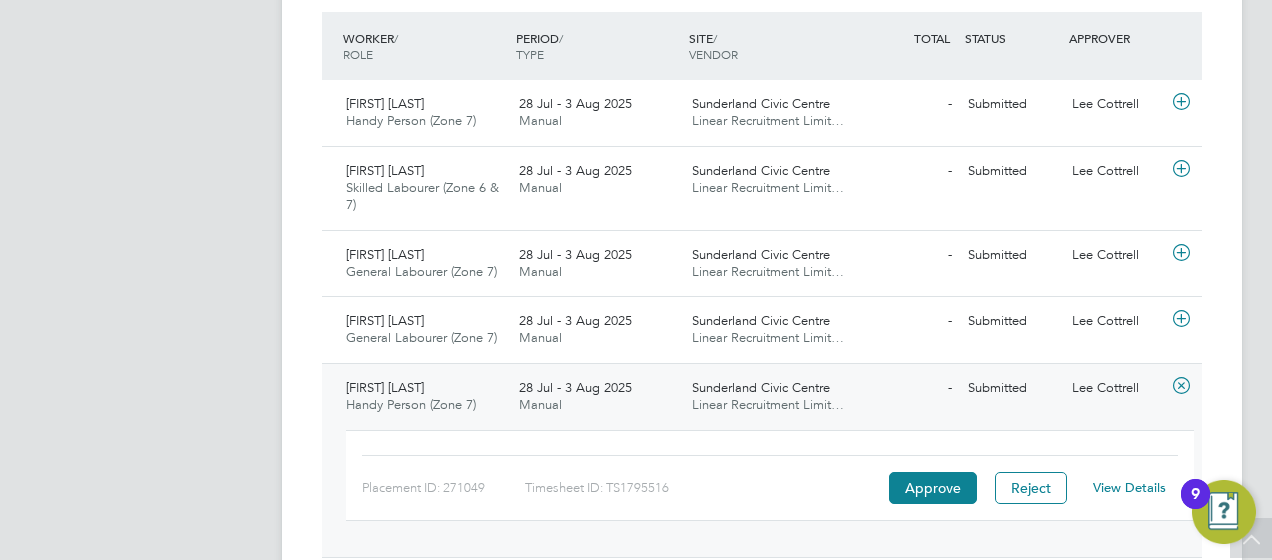 scroll, scrollTop: 482, scrollLeft: 0, axis: vertical 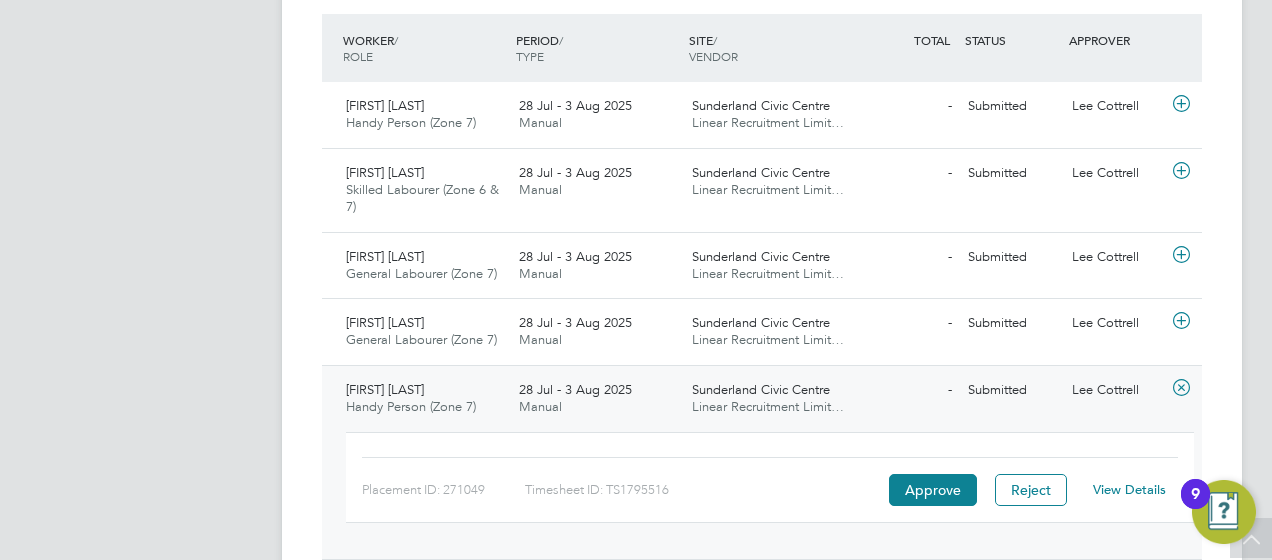 click on "View Details" 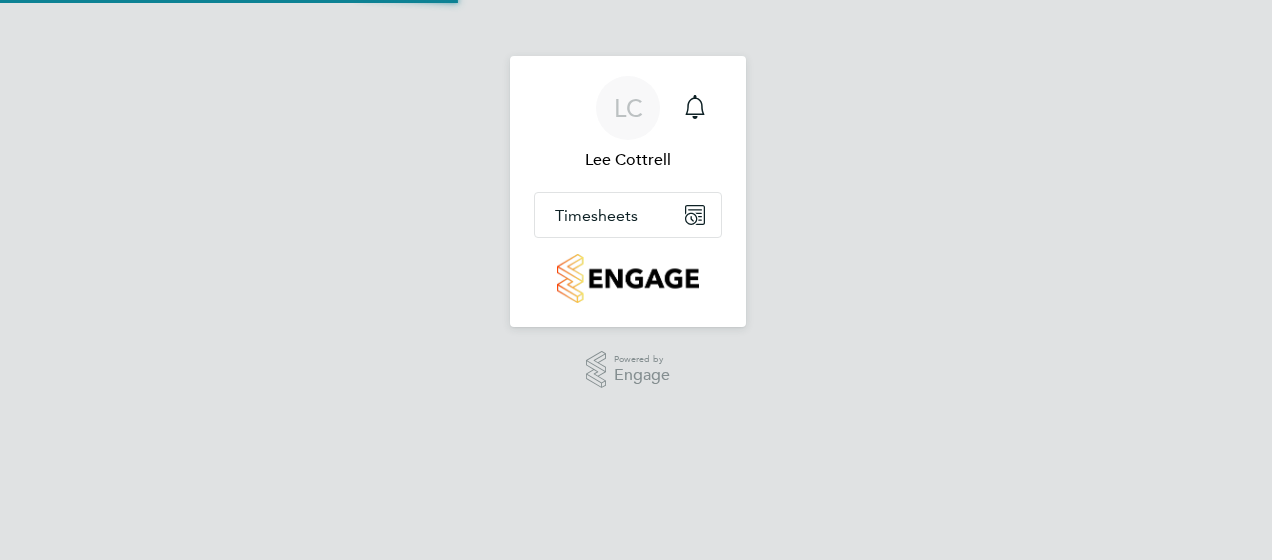 scroll, scrollTop: 0, scrollLeft: 0, axis: both 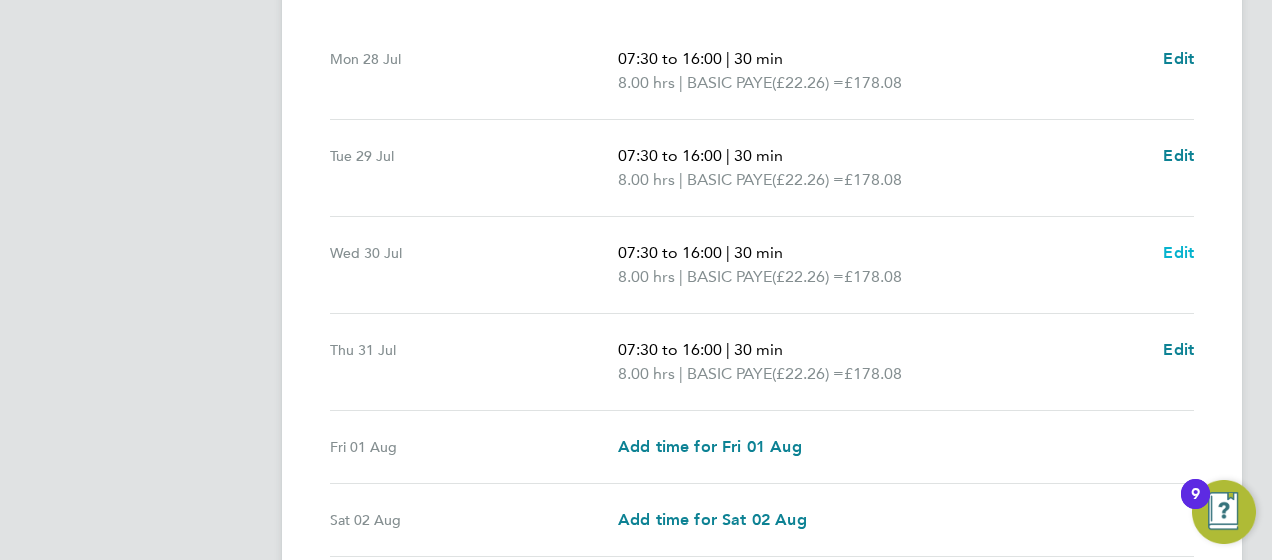 click on "Edit" at bounding box center [1178, 252] 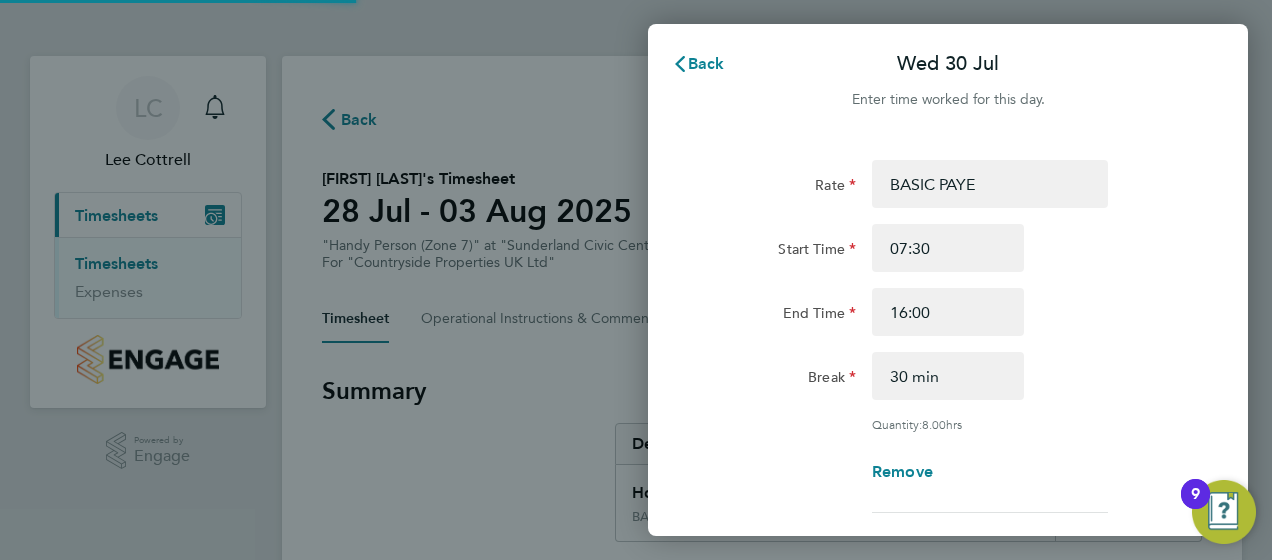 scroll, scrollTop: 0, scrollLeft: 0, axis: both 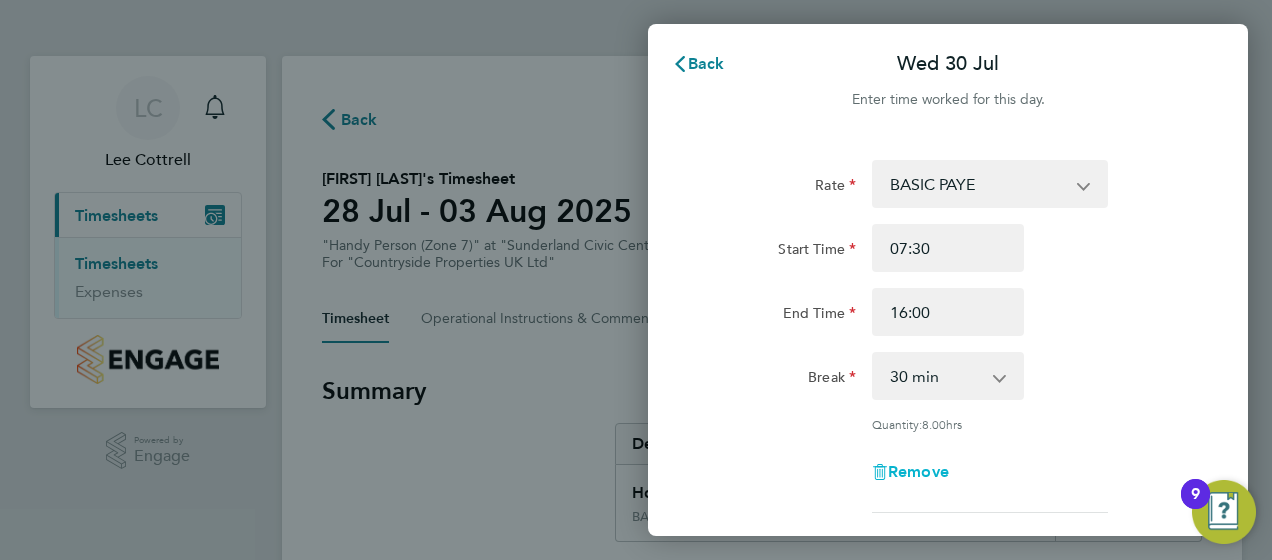 click on "Remove" 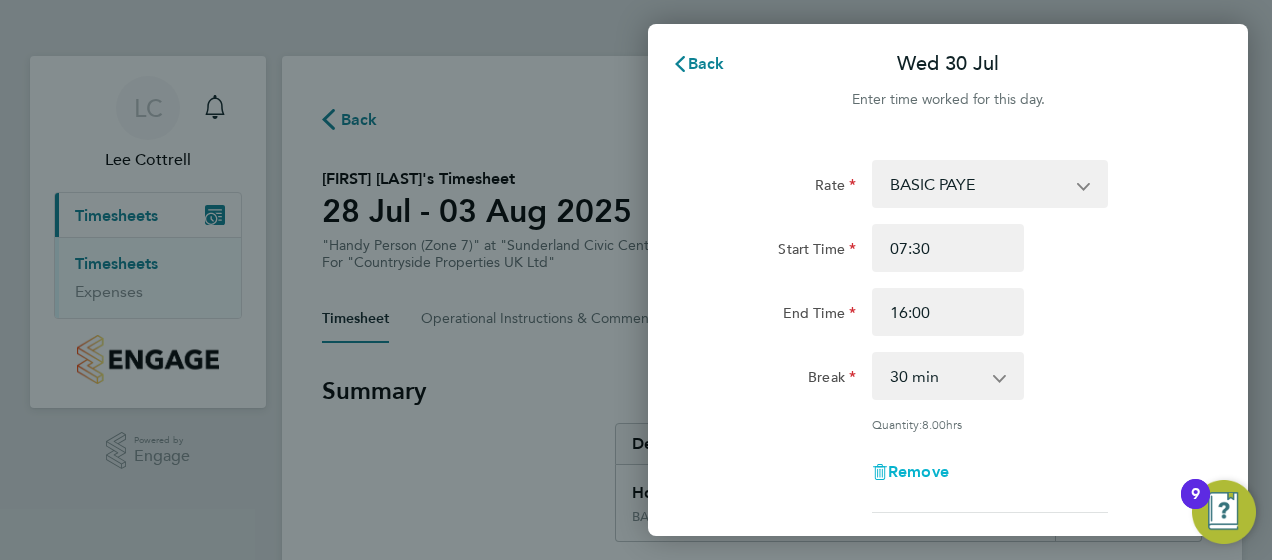 select on "null" 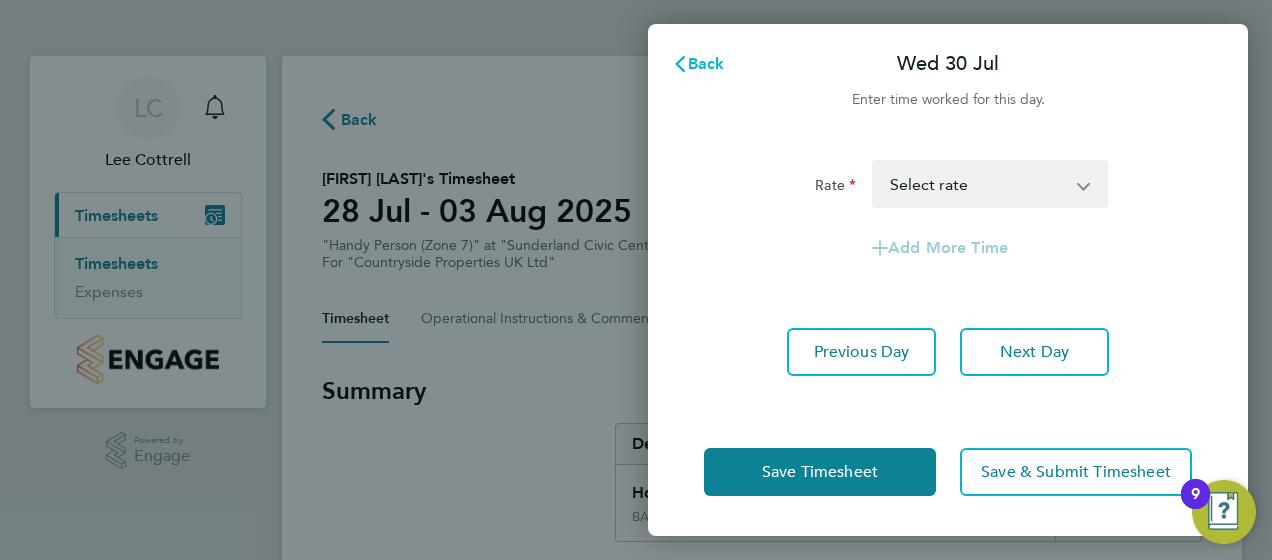 click on "Back" 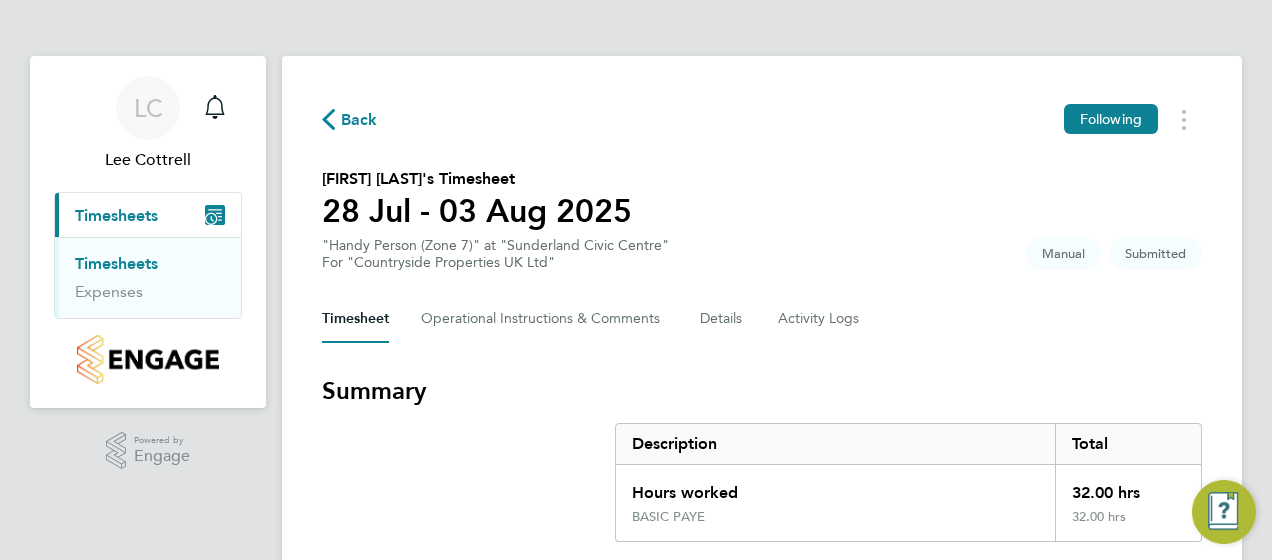 click on "Back" 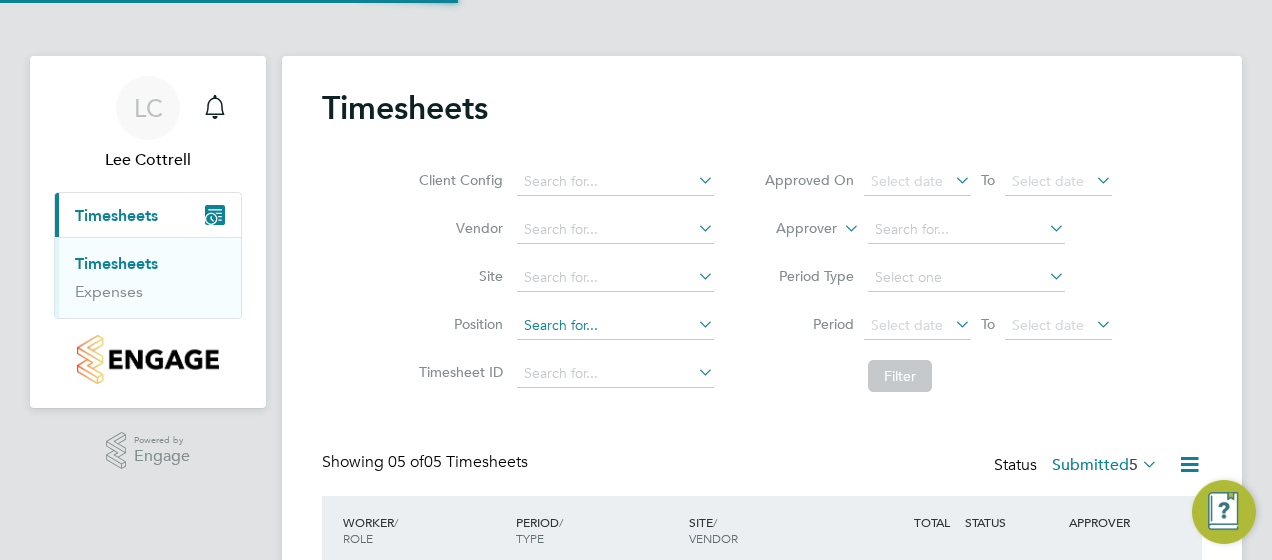 scroll, scrollTop: 330, scrollLeft: 0, axis: vertical 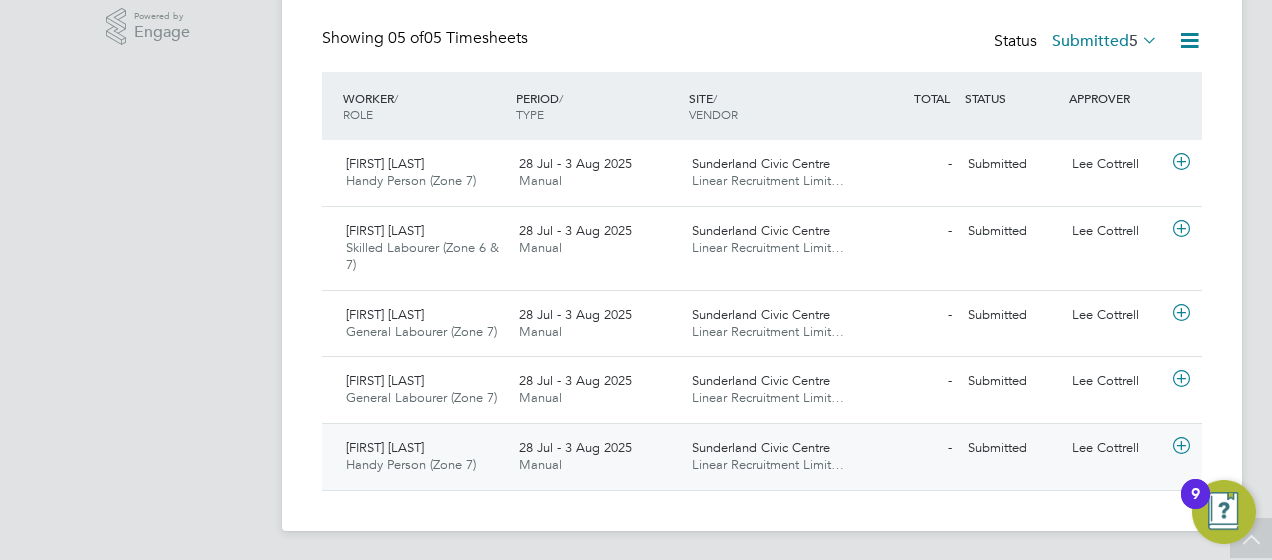 click on "Jordan Metcalf Handy Person (Zone 7)   28 Jul - 3 Aug 2025" 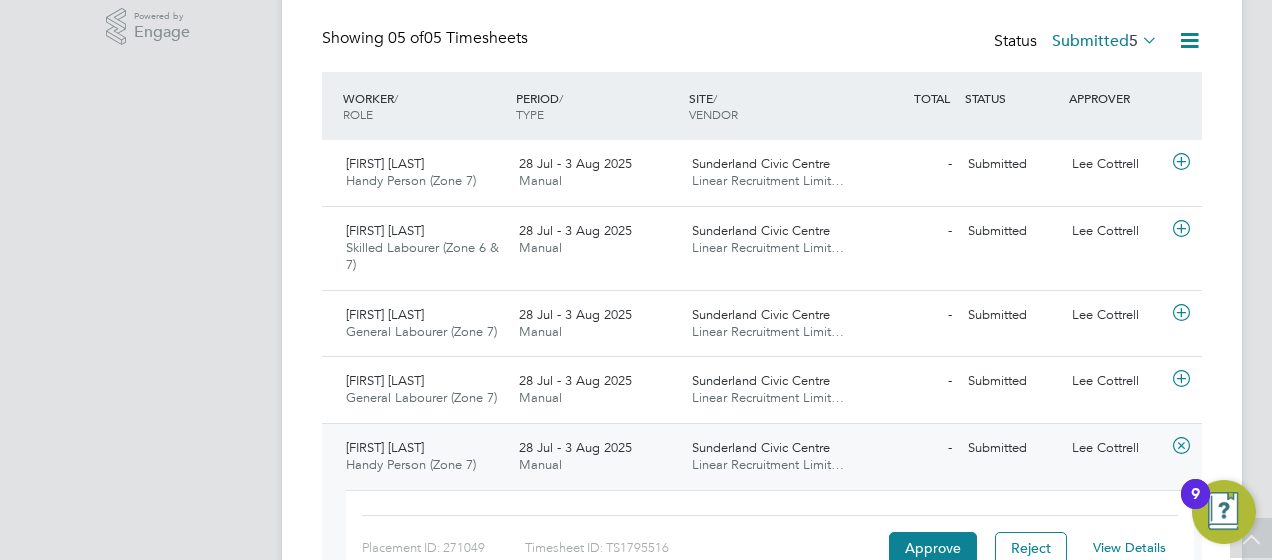 scroll, scrollTop: 551, scrollLeft: 0, axis: vertical 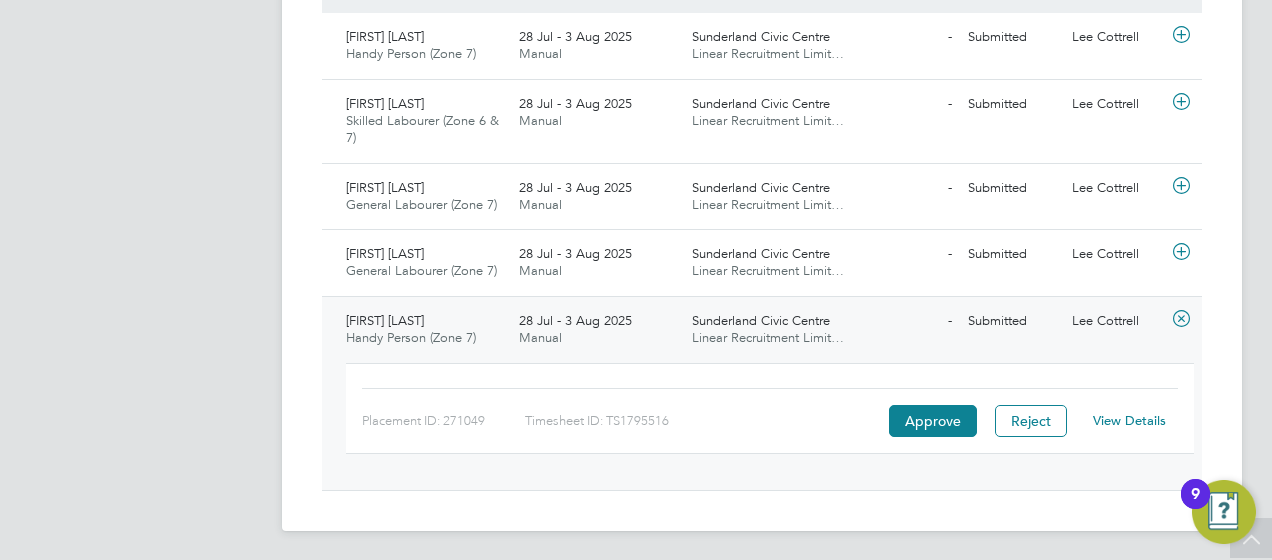 click on "View Details" 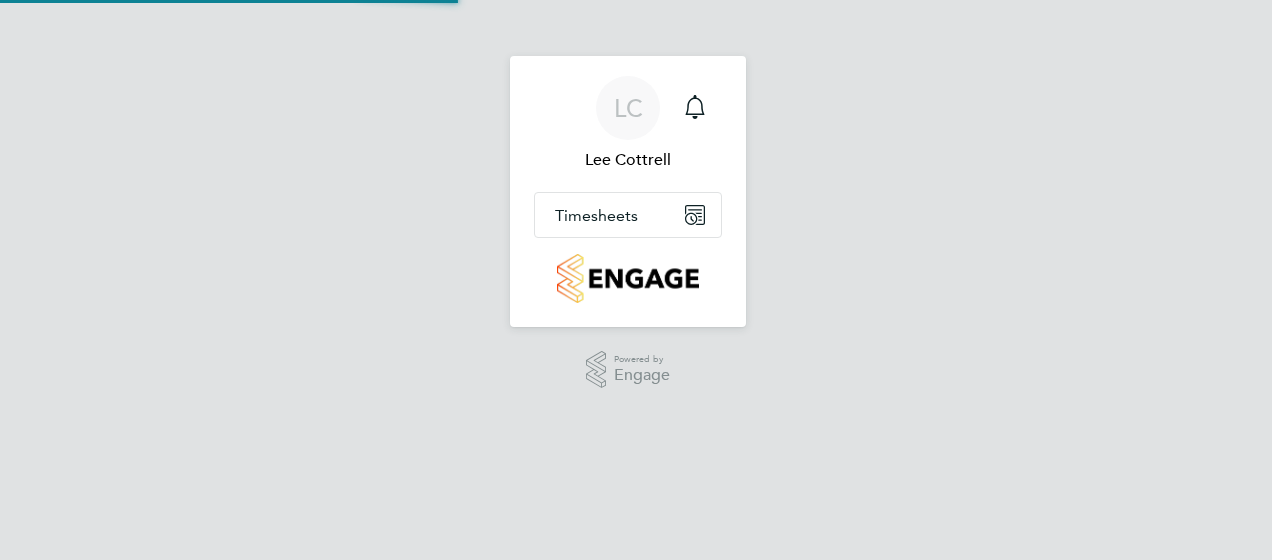 scroll, scrollTop: 0, scrollLeft: 0, axis: both 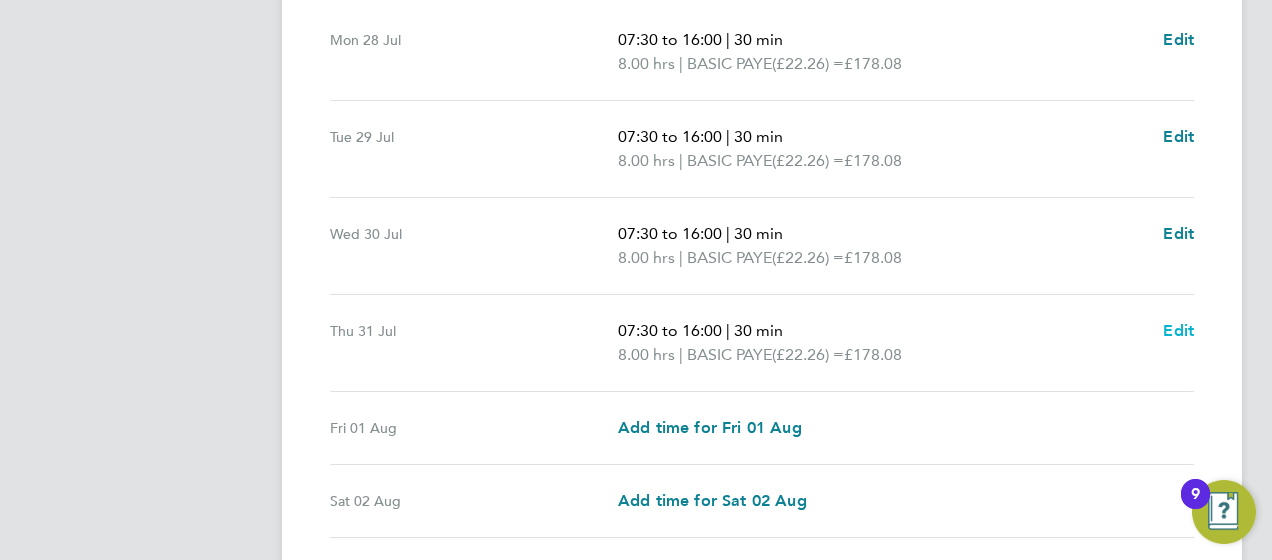 click on "Edit" at bounding box center (1178, 330) 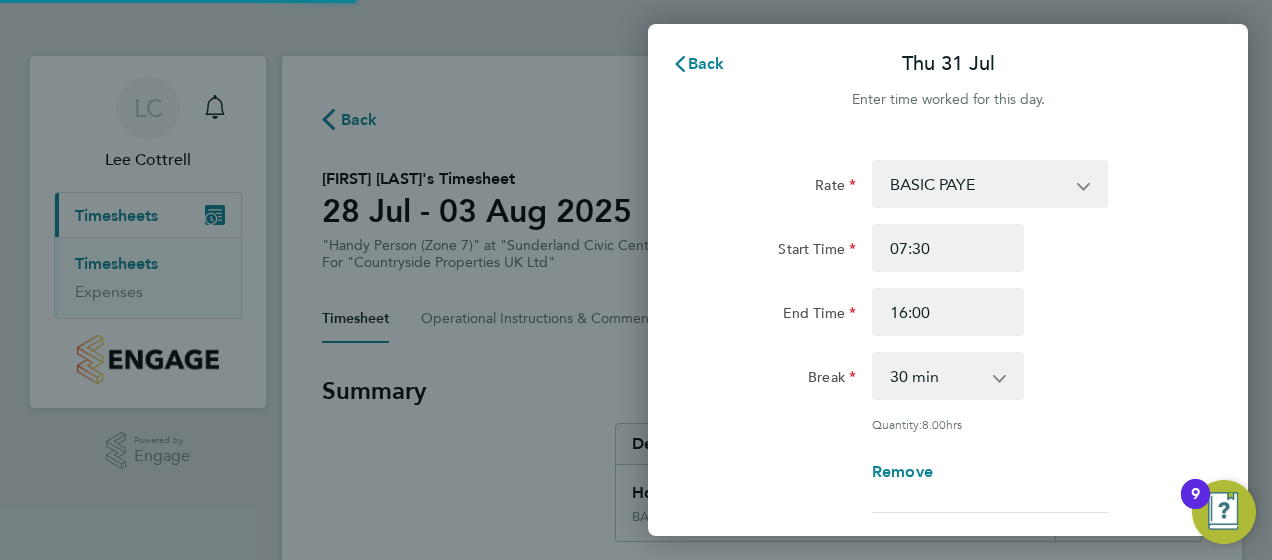 scroll, scrollTop: 0, scrollLeft: 0, axis: both 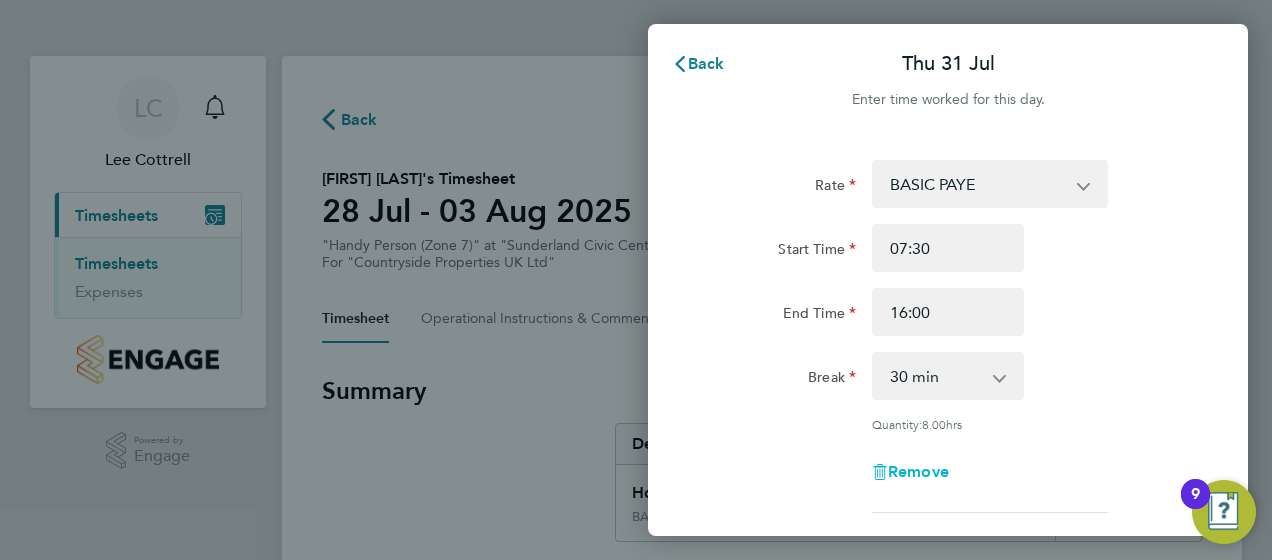 click on "Remove" 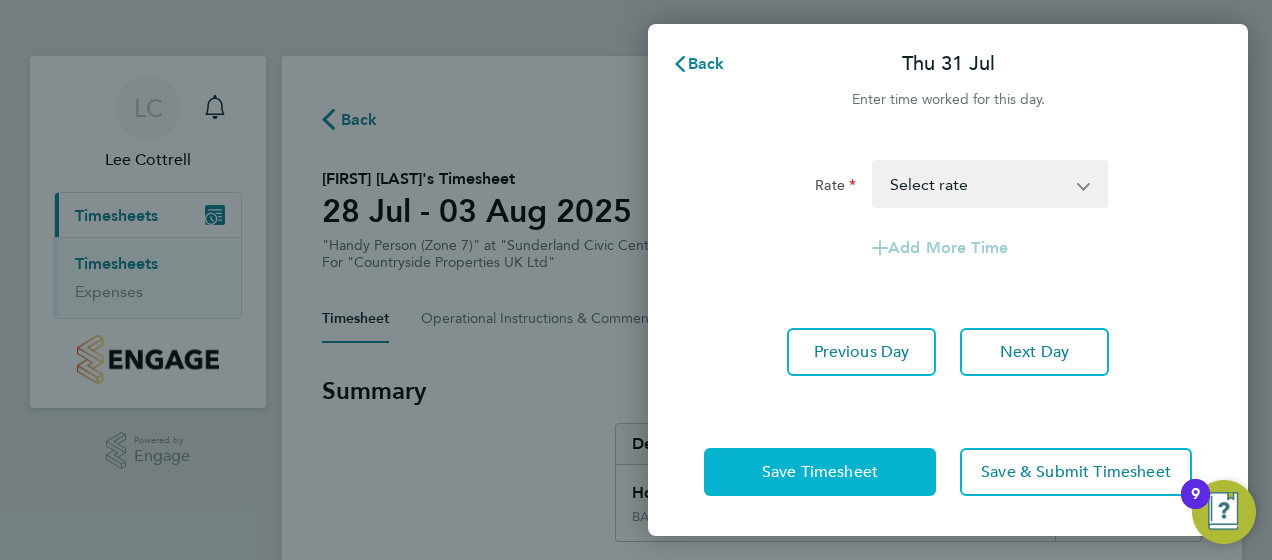 click on "Save Timesheet" 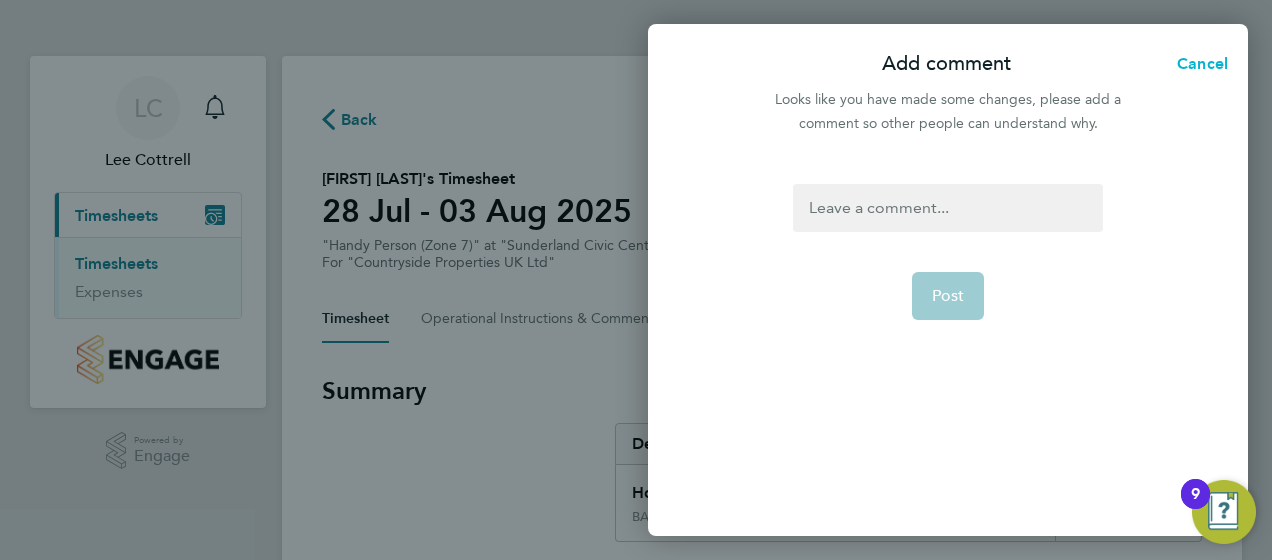 click on "Cancel" 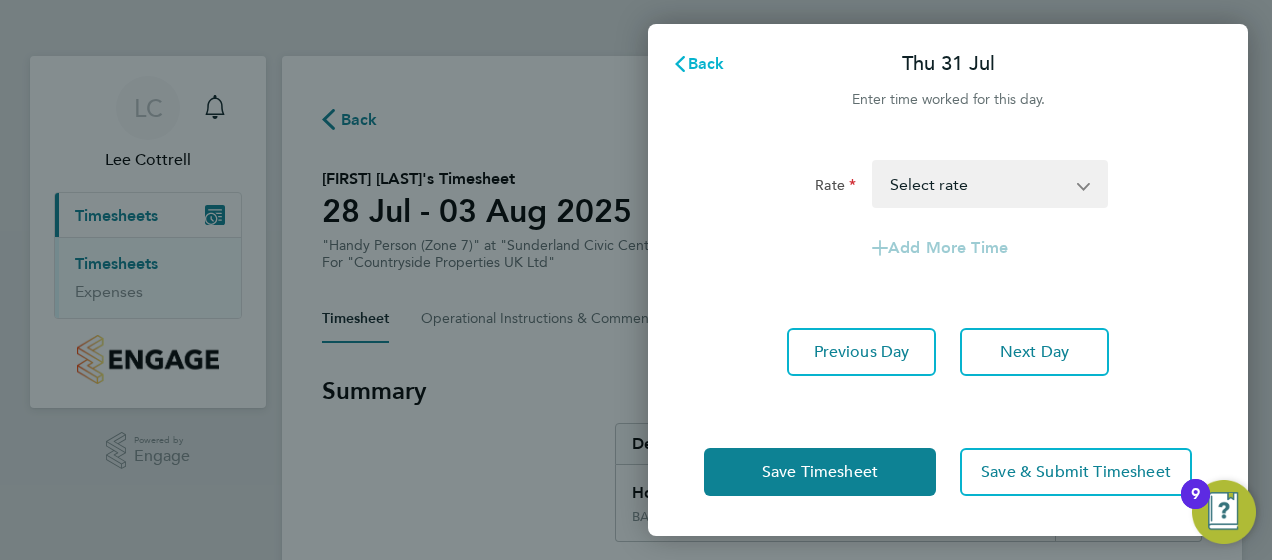 click on "Back" 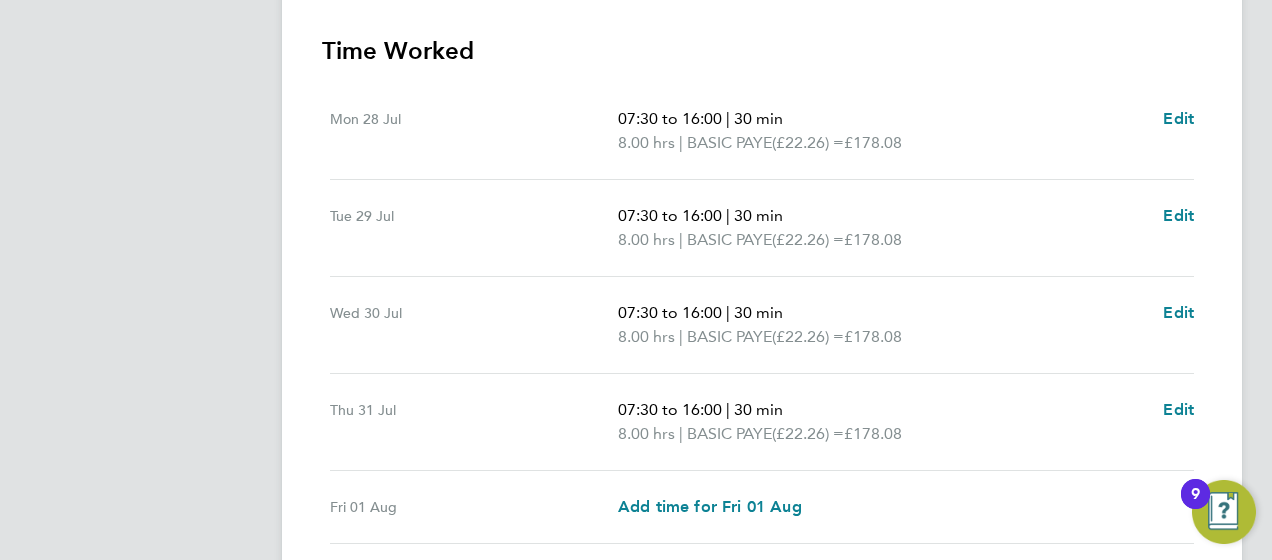 scroll, scrollTop: 553, scrollLeft: 0, axis: vertical 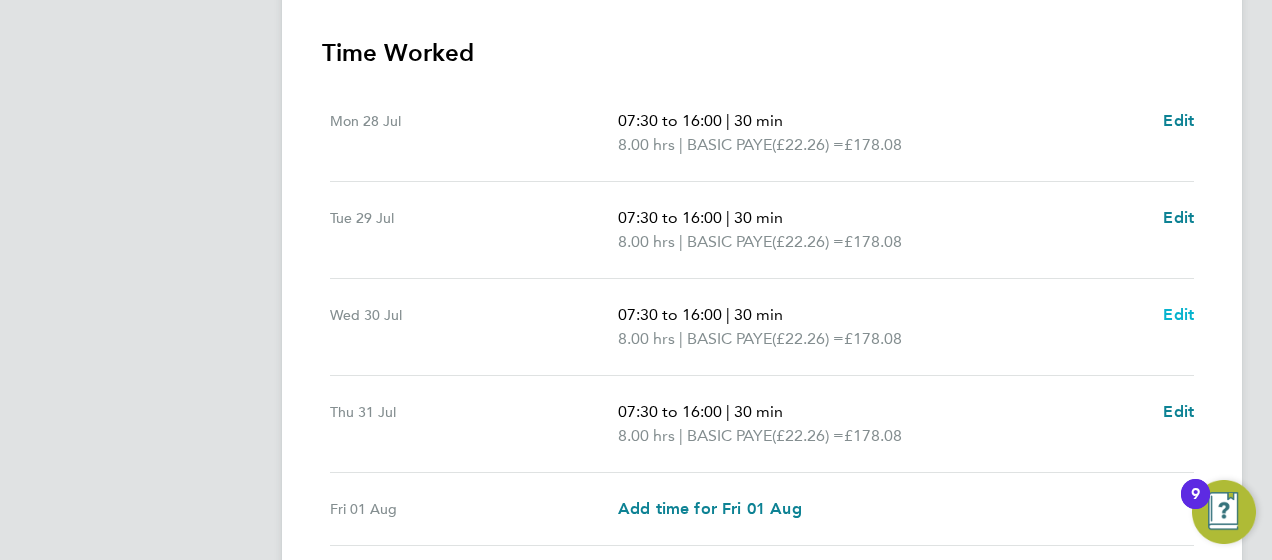 click on "Edit" at bounding box center (1178, 314) 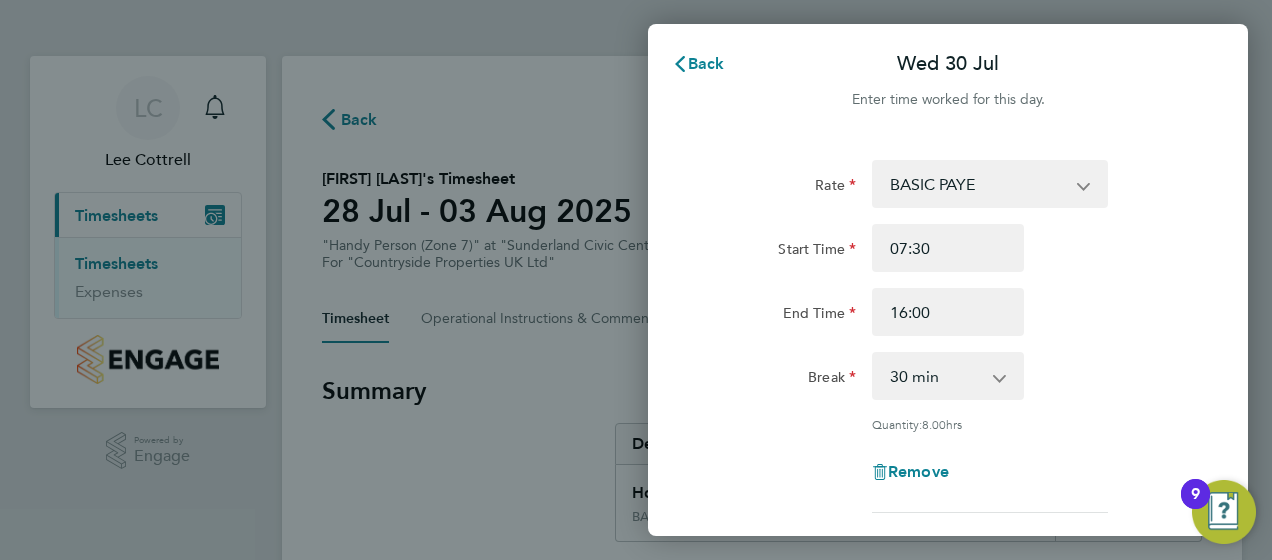 scroll, scrollTop: 0, scrollLeft: 0, axis: both 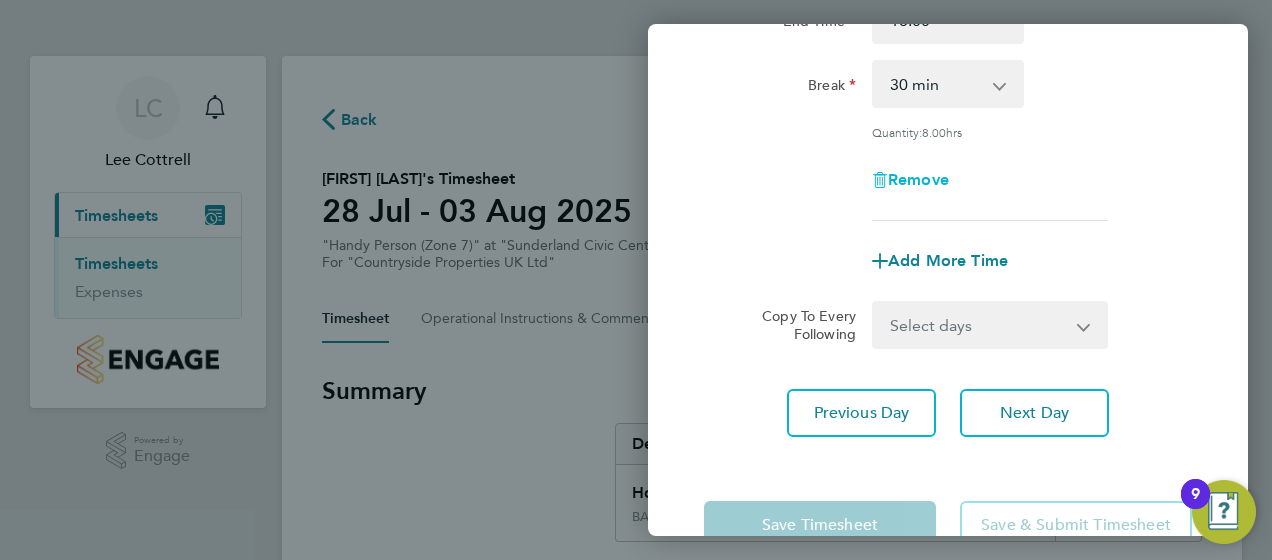 click on "Remove" 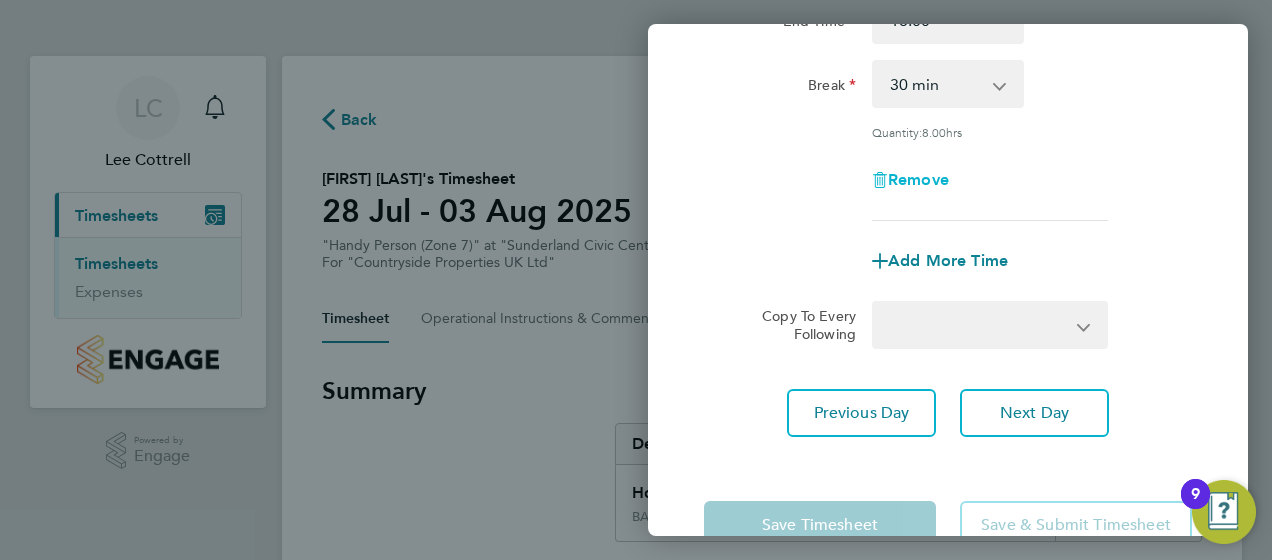 select on "null" 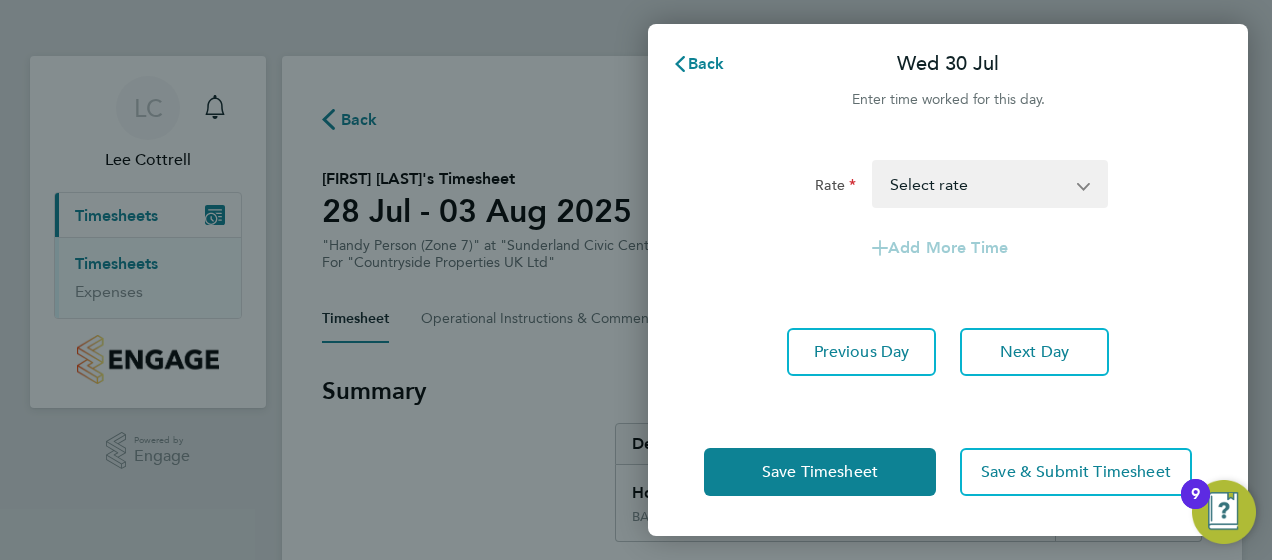 scroll, scrollTop: 0, scrollLeft: 0, axis: both 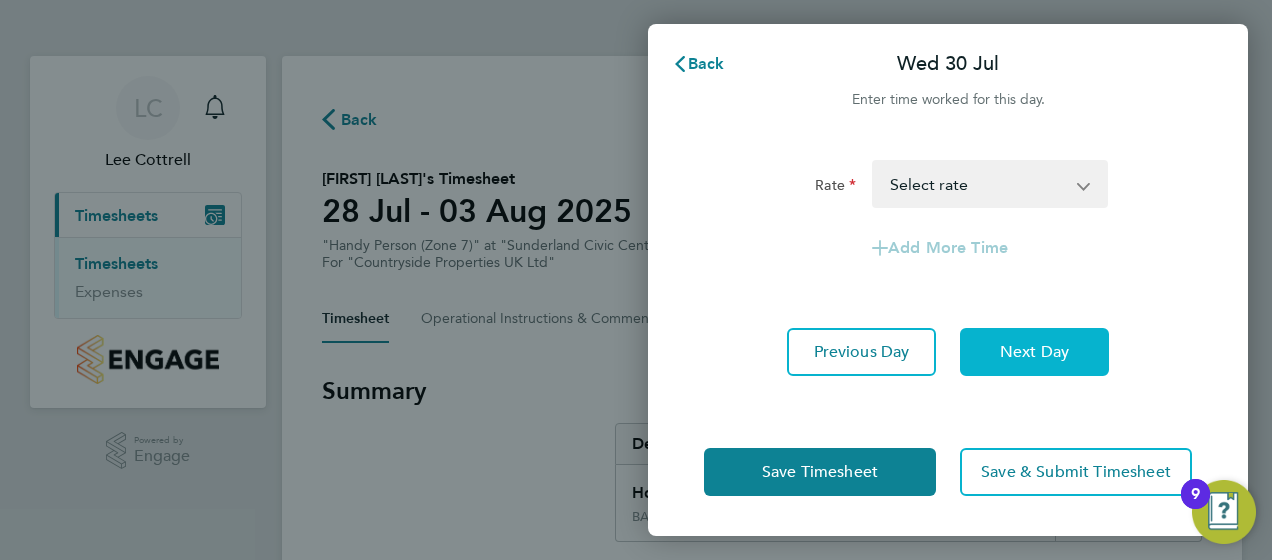 click on "Next Day" 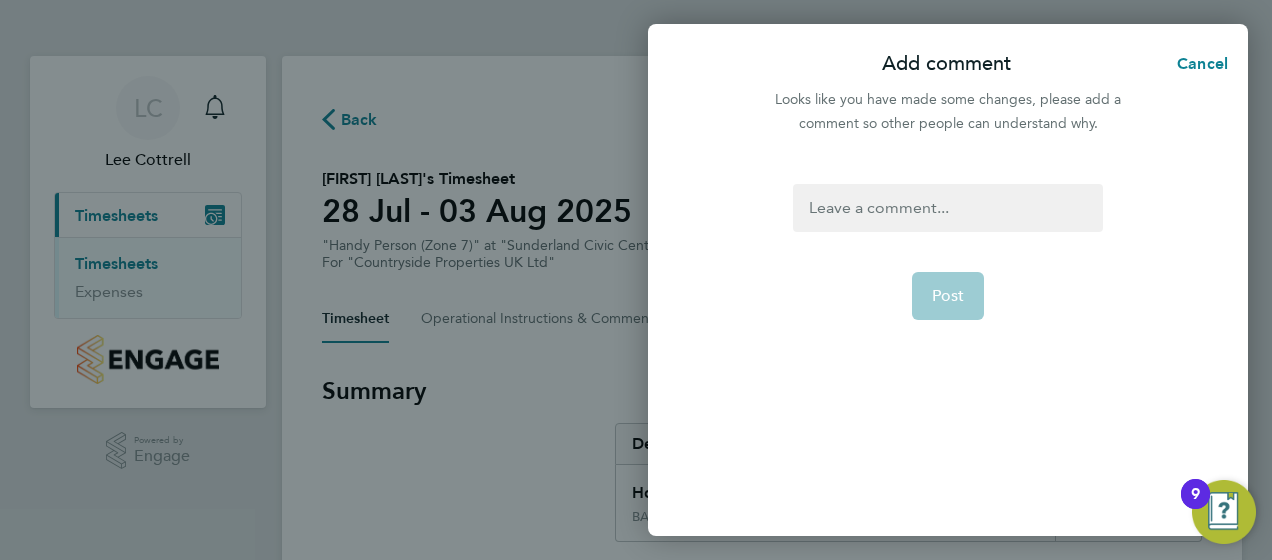 click at bounding box center [947, 208] 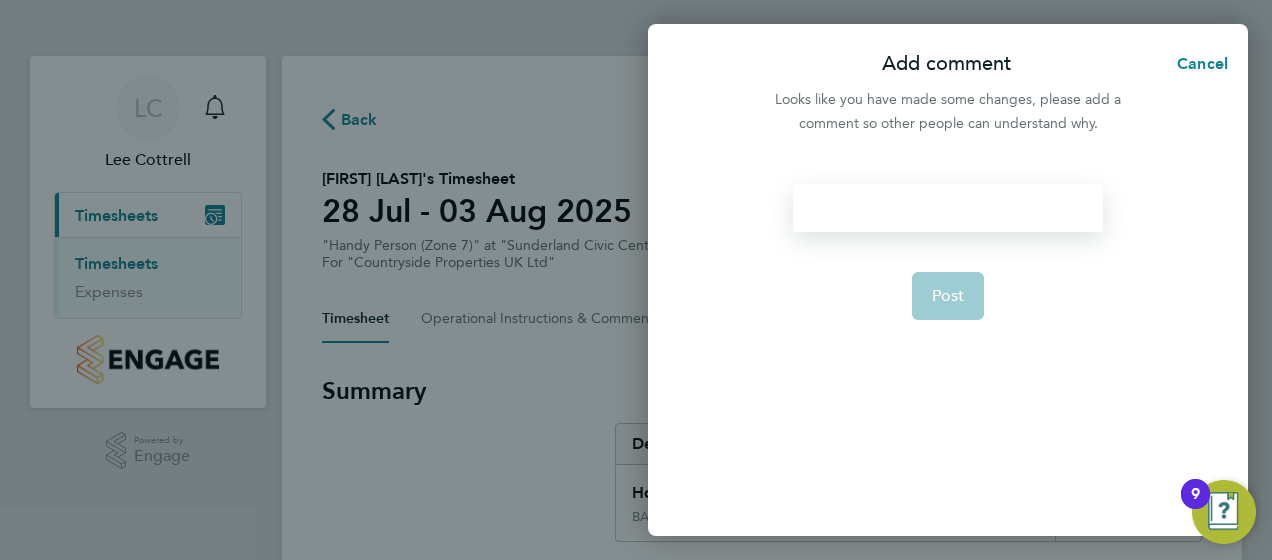 click at bounding box center [947, 208] 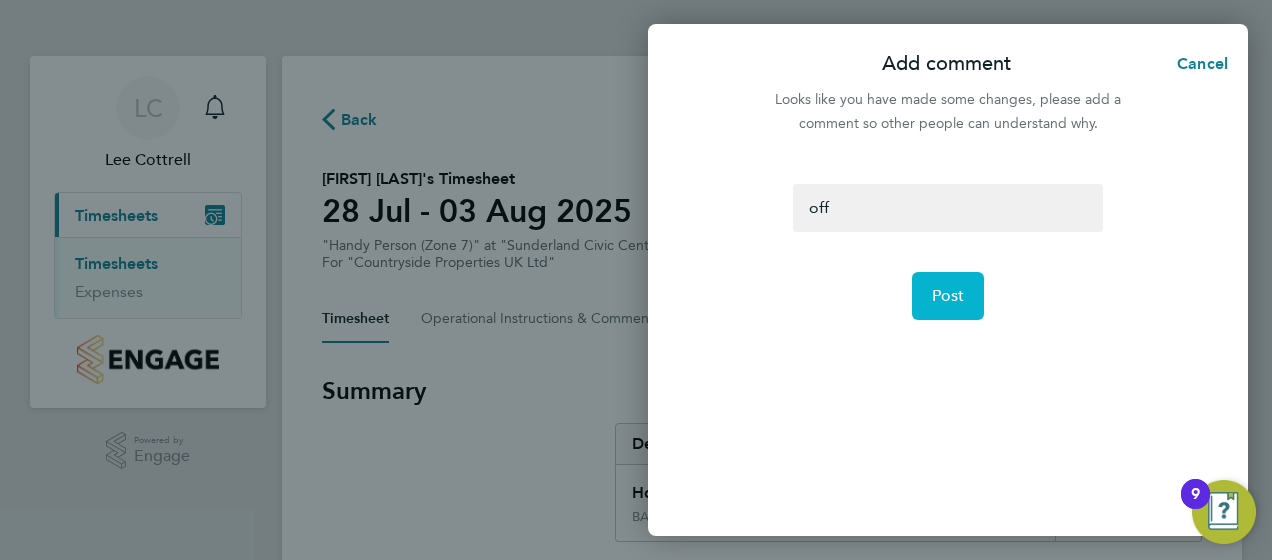 click on "Post" 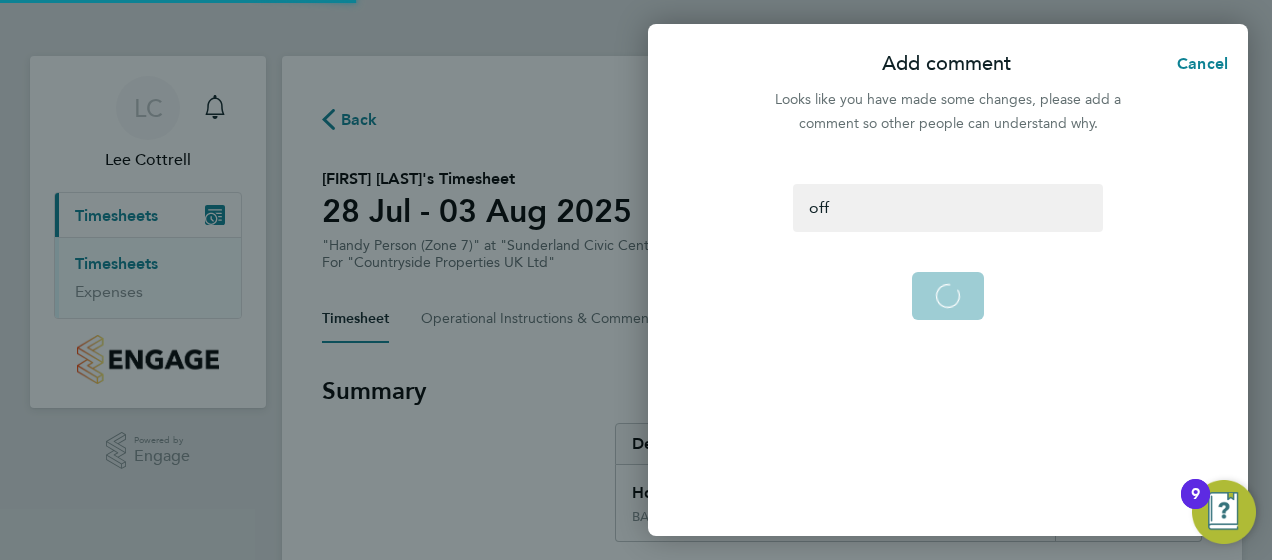 select on "30" 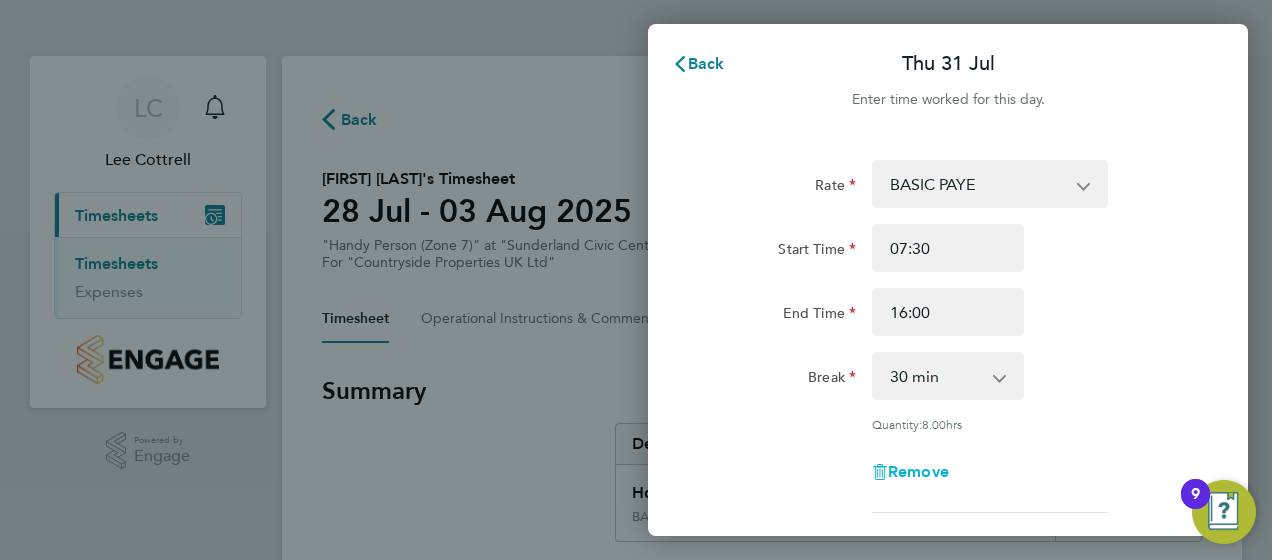 click on "Remove" 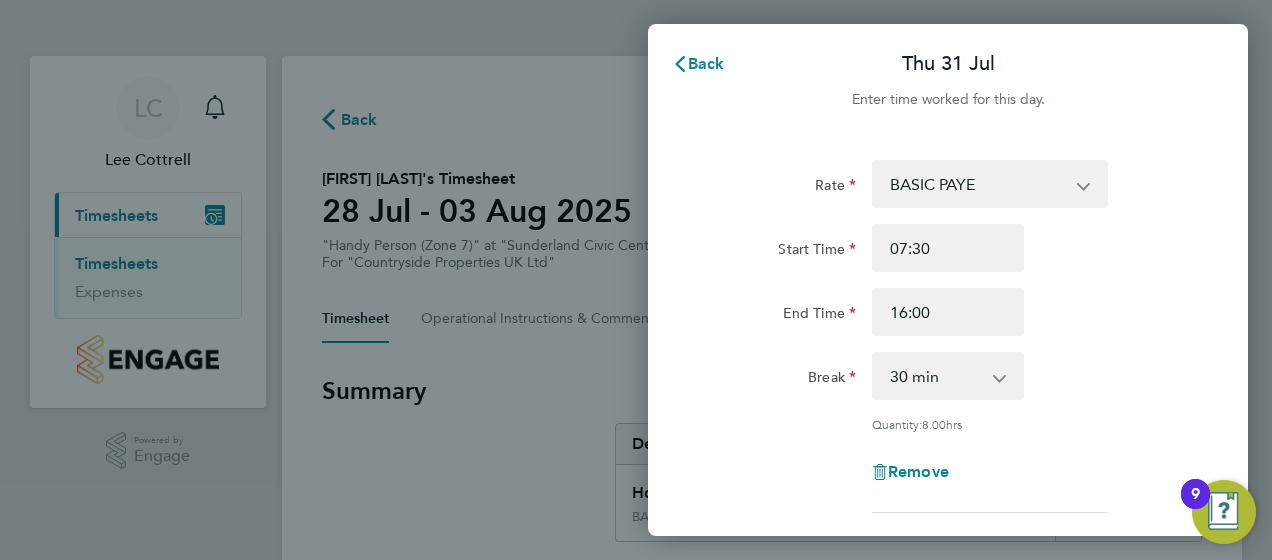 select on "null" 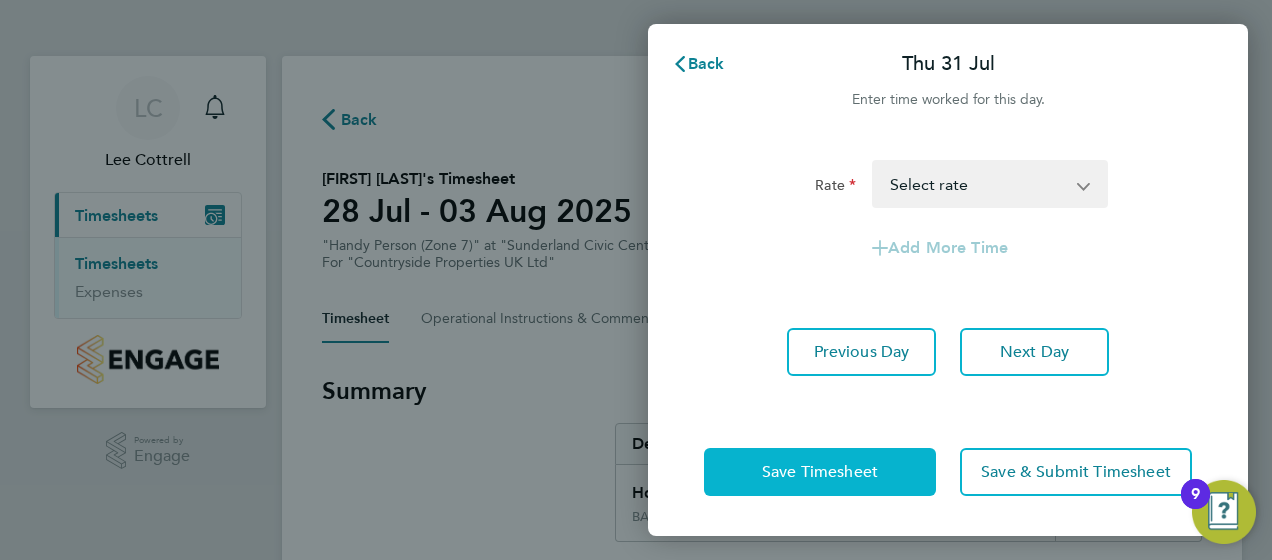 click on "Save Timesheet" 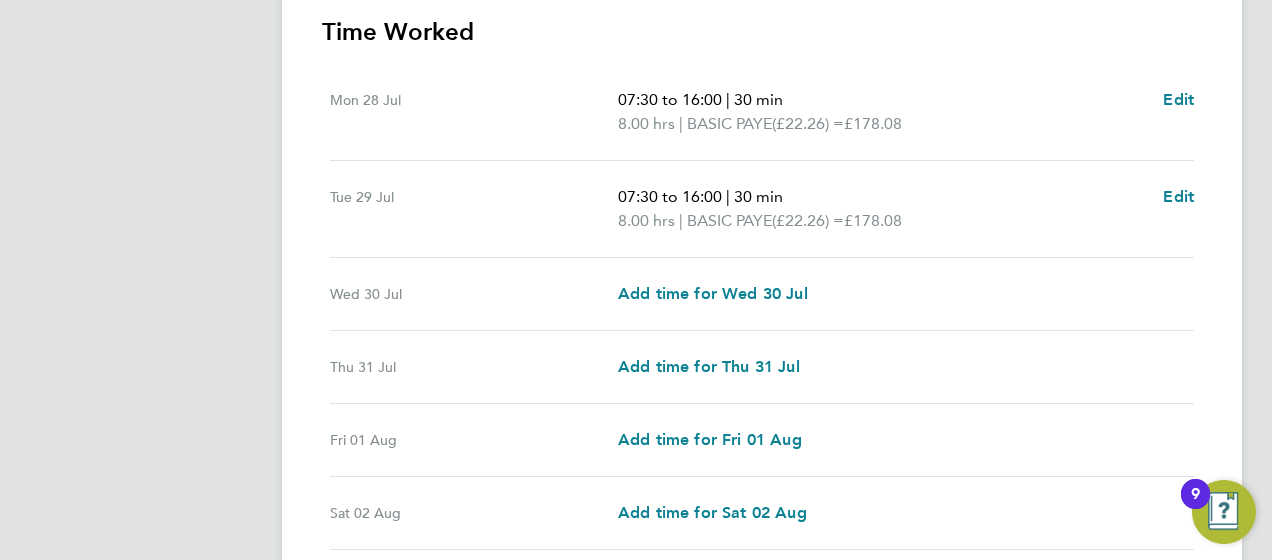 scroll, scrollTop: 809, scrollLeft: 0, axis: vertical 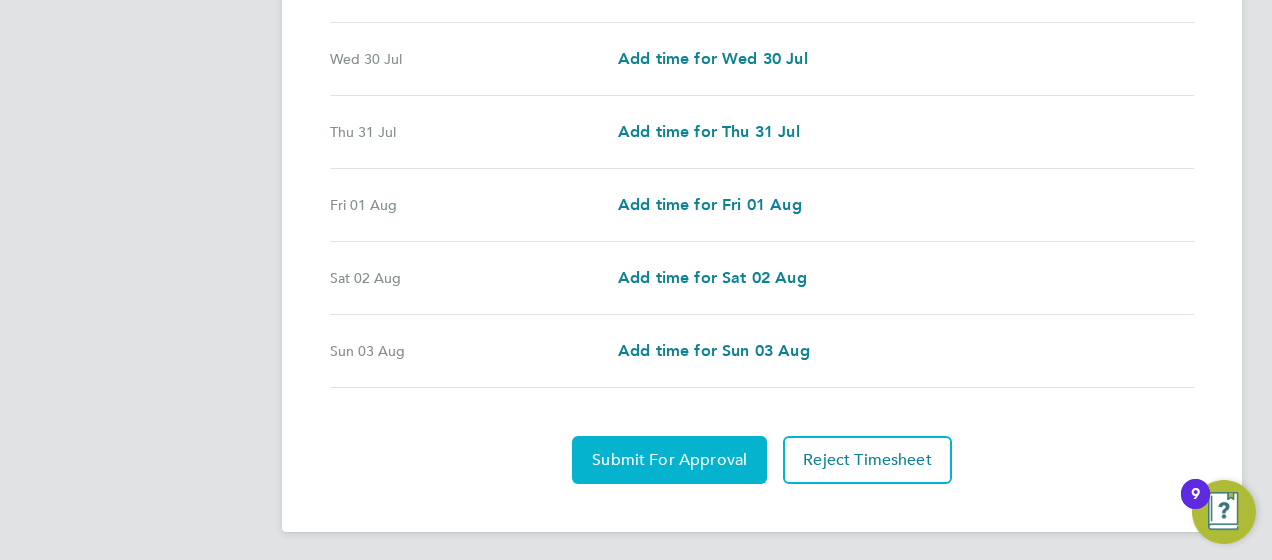 click on "Submit For Approval" 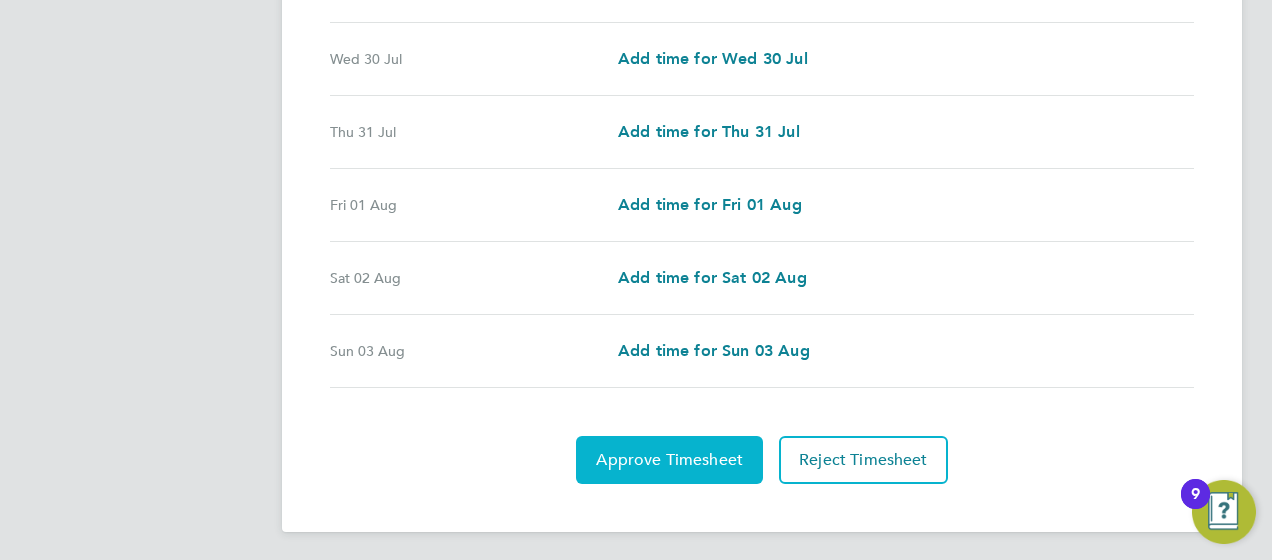 click on "Approve Timesheet" 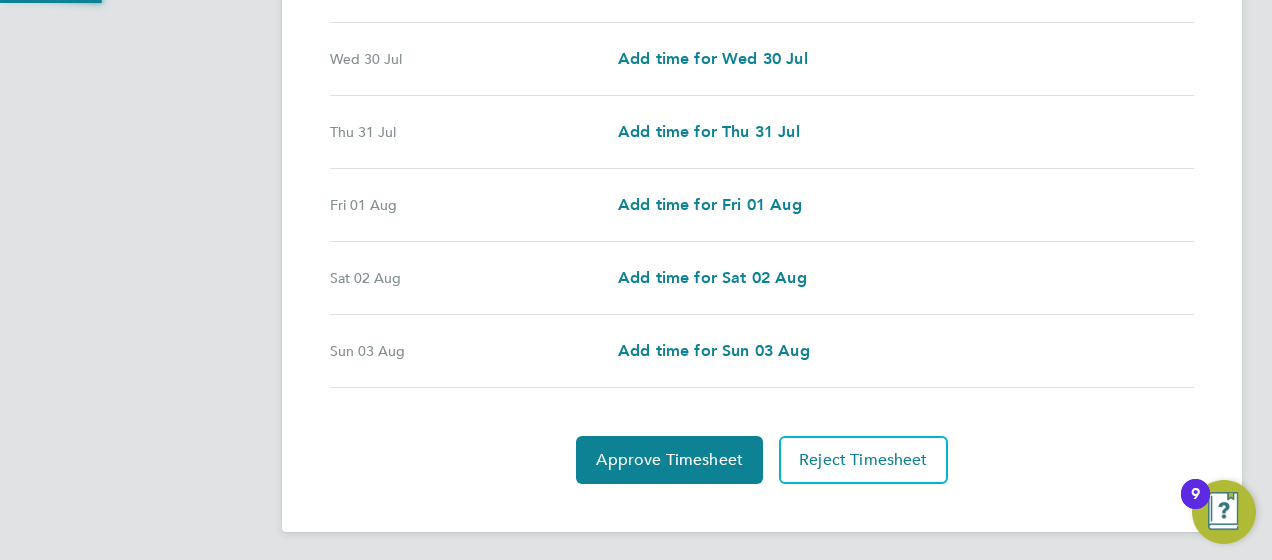 scroll, scrollTop: 0, scrollLeft: 0, axis: both 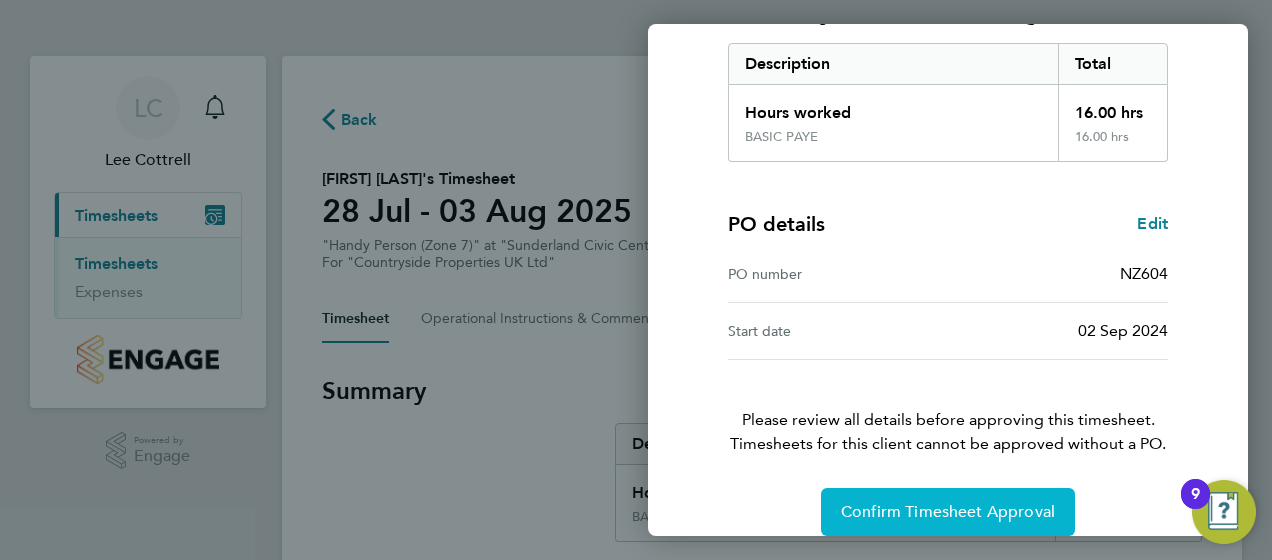 click on "Confirm Timesheet Approval" 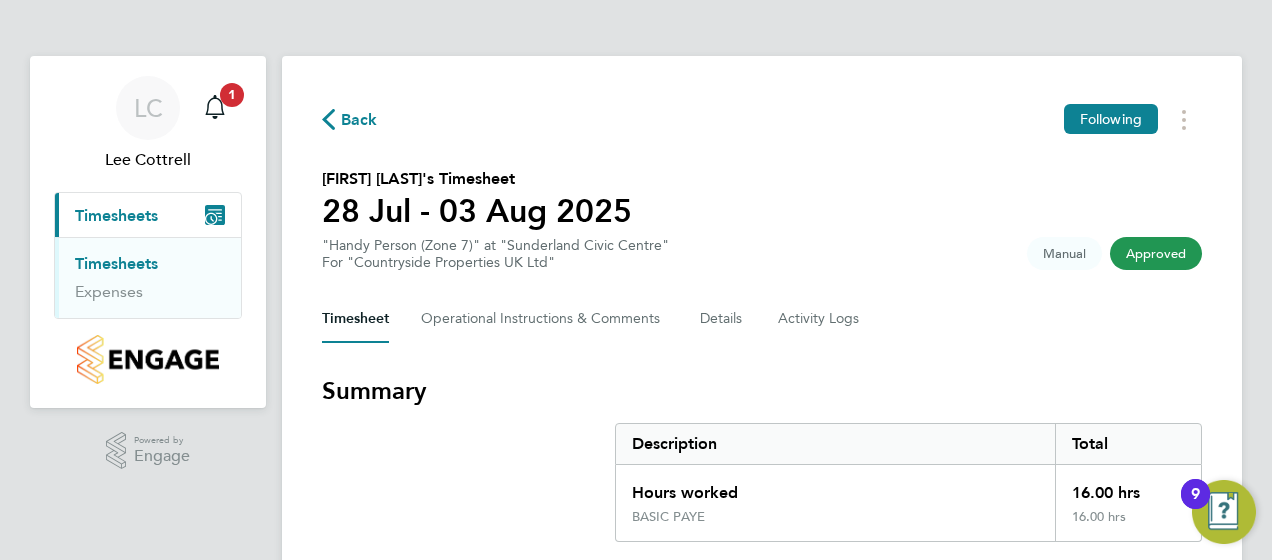click on "Back" 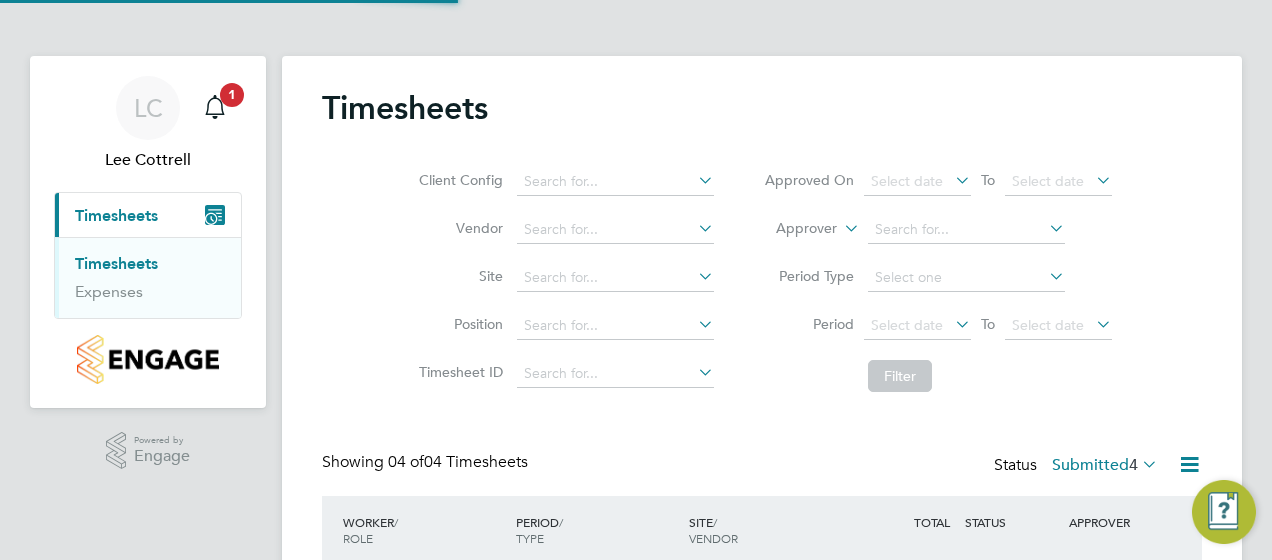 scroll, scrollTop: 10, scrollLeft: 10, axis: both 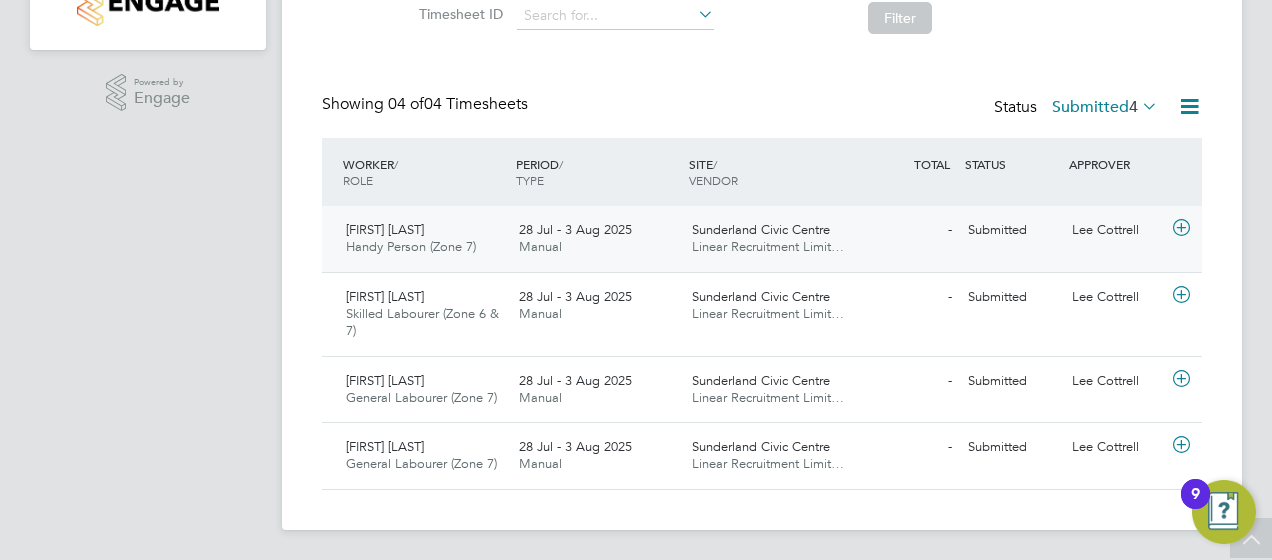 click on "28 Jul - 3 Aug 2025" 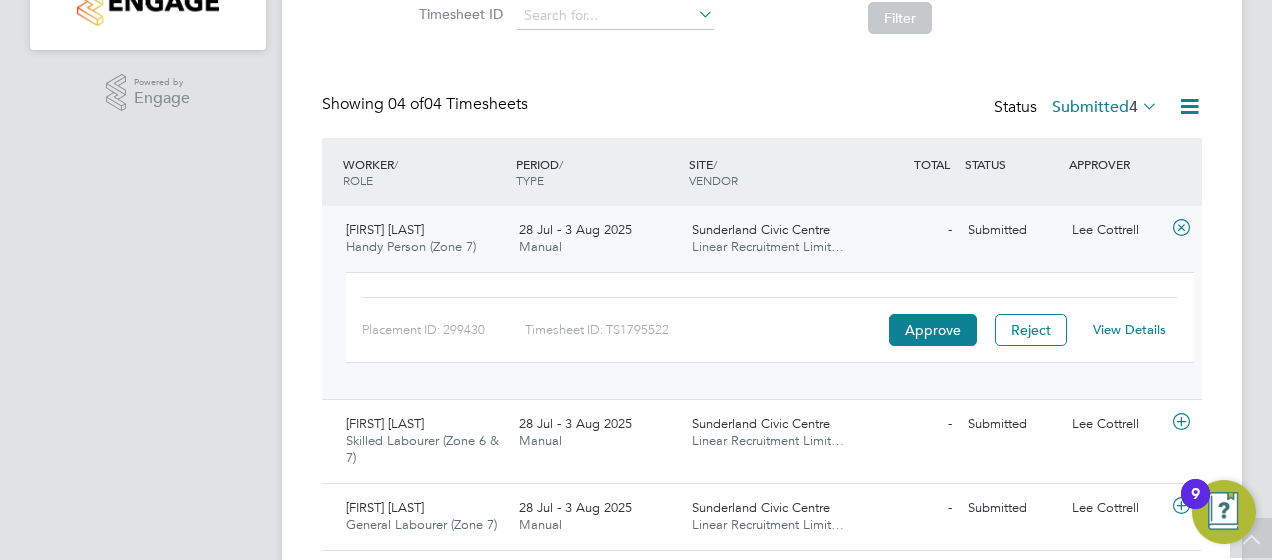 click on "View Details" 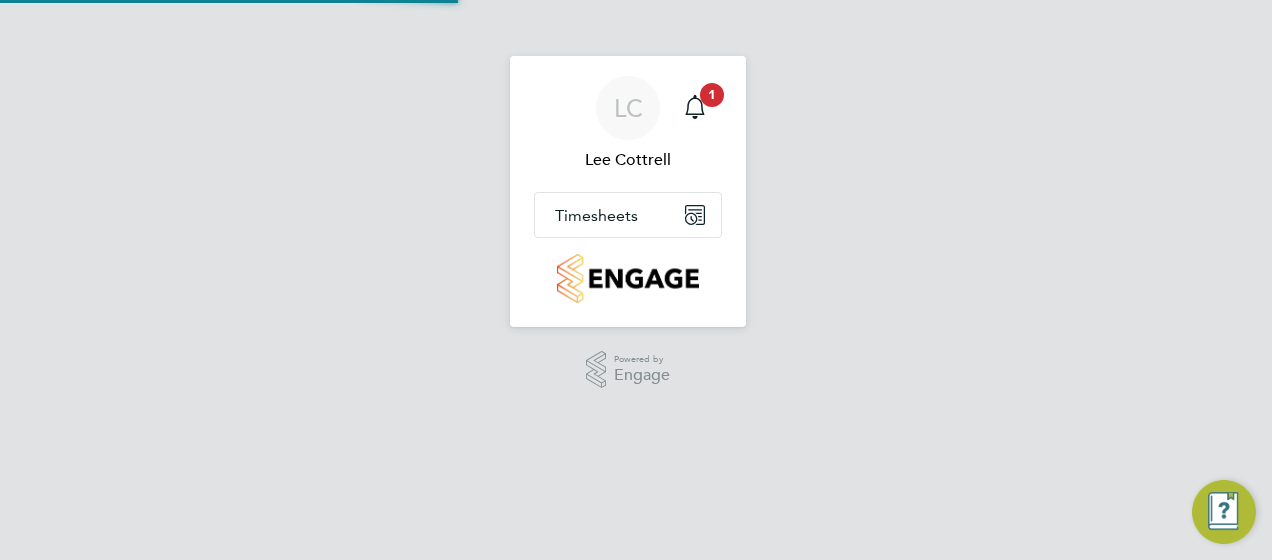 scroll, scrollTop: 0, scrollLeft: 0, axis: both 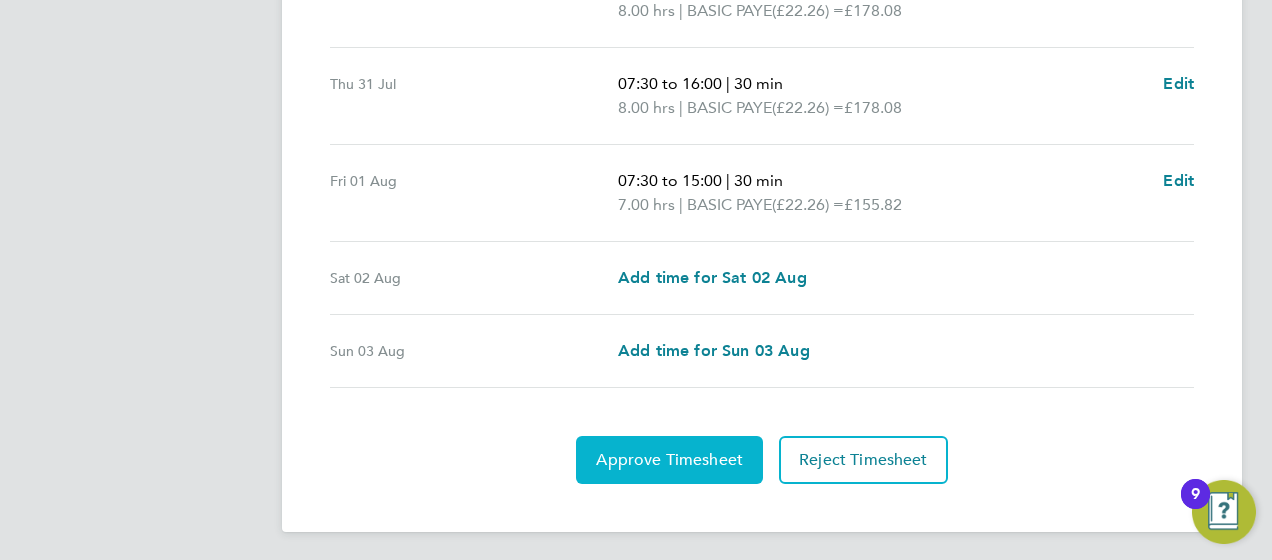 click on "Approve Timesheet" 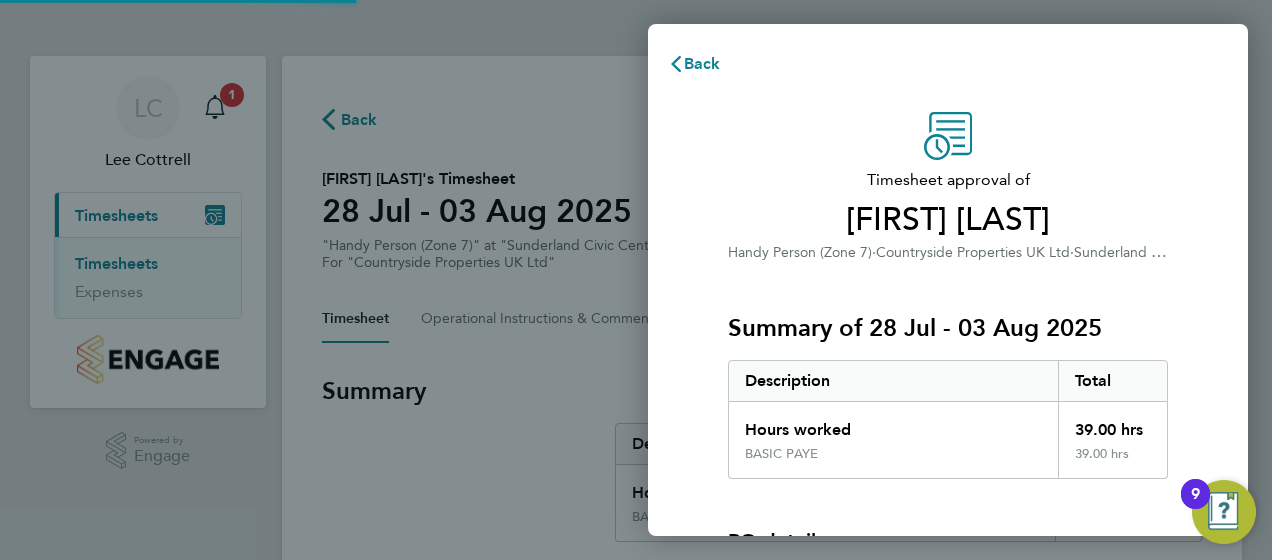 scroll, scrollTop: 0, scrollLeft: 0, axis: both 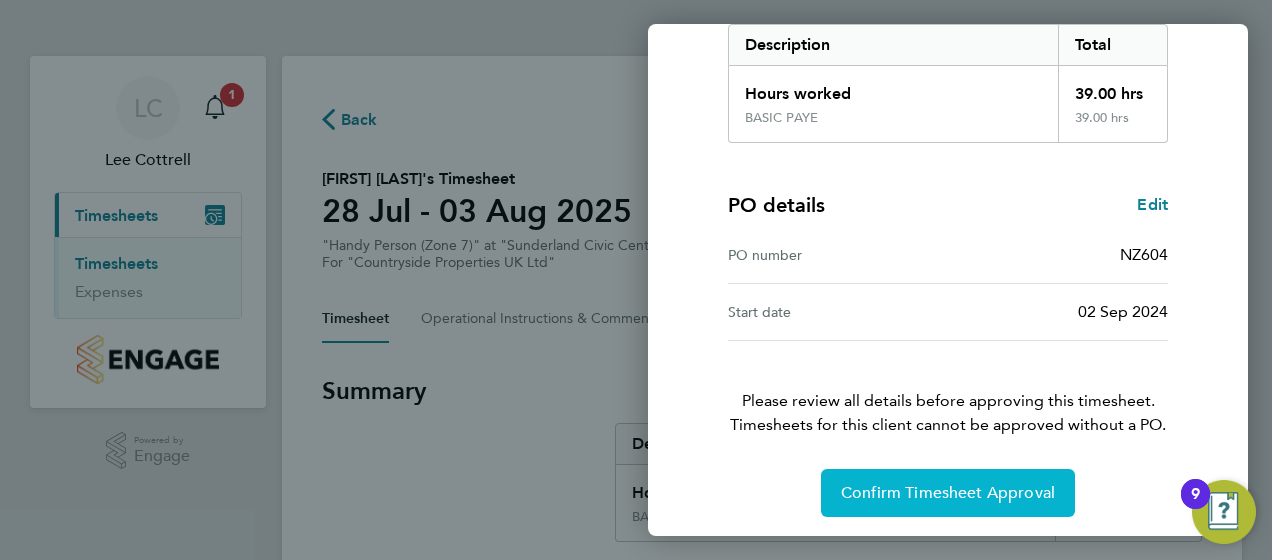 click on "Confirm Timesheet Approval" 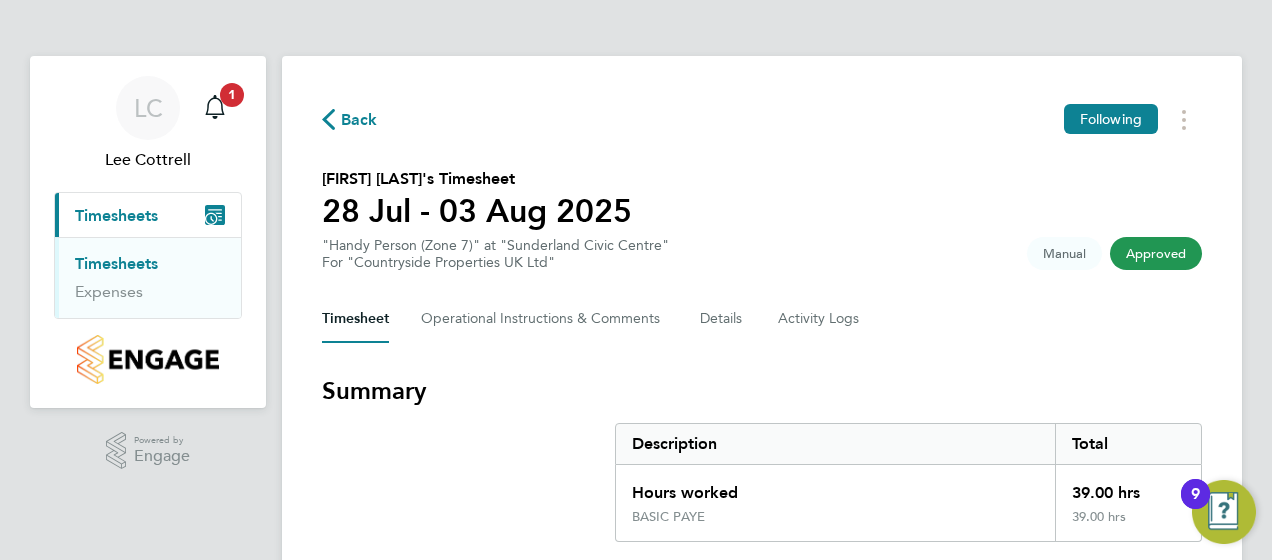 click on "Back" 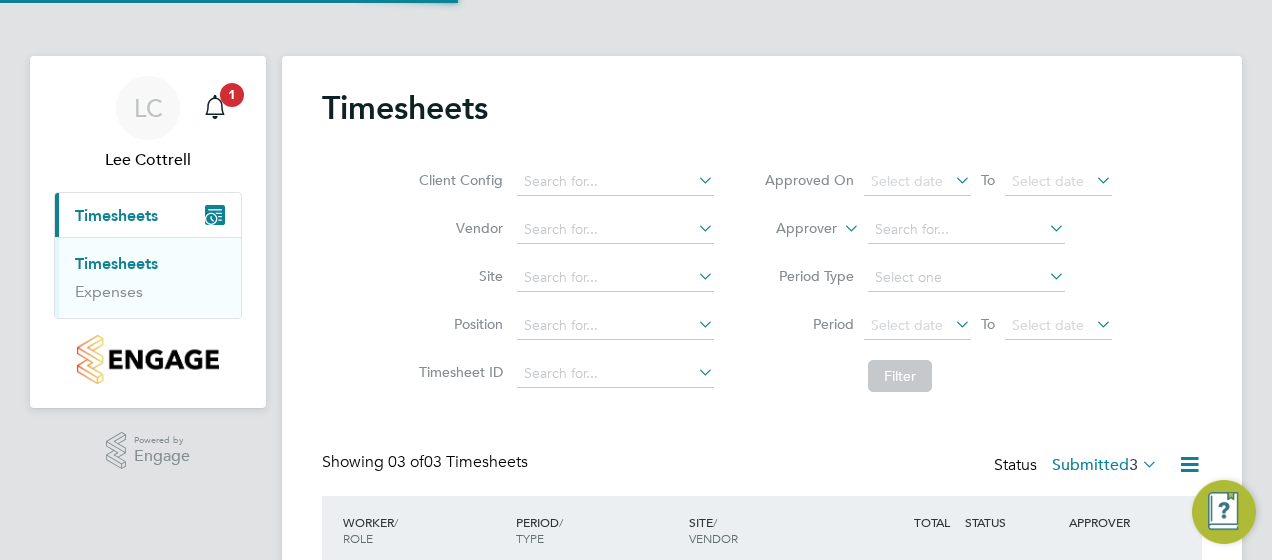 scroll, scrollTop: 10, scrollLeft: 10, axis: both 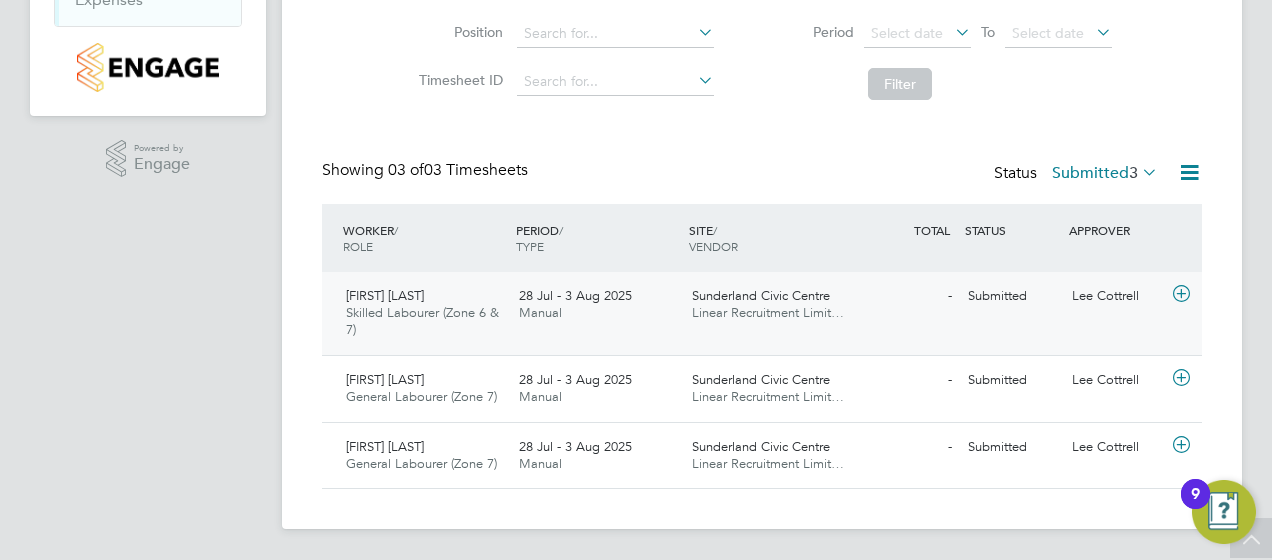 click on "28 Jul - 3 Aug 2025 Manual" 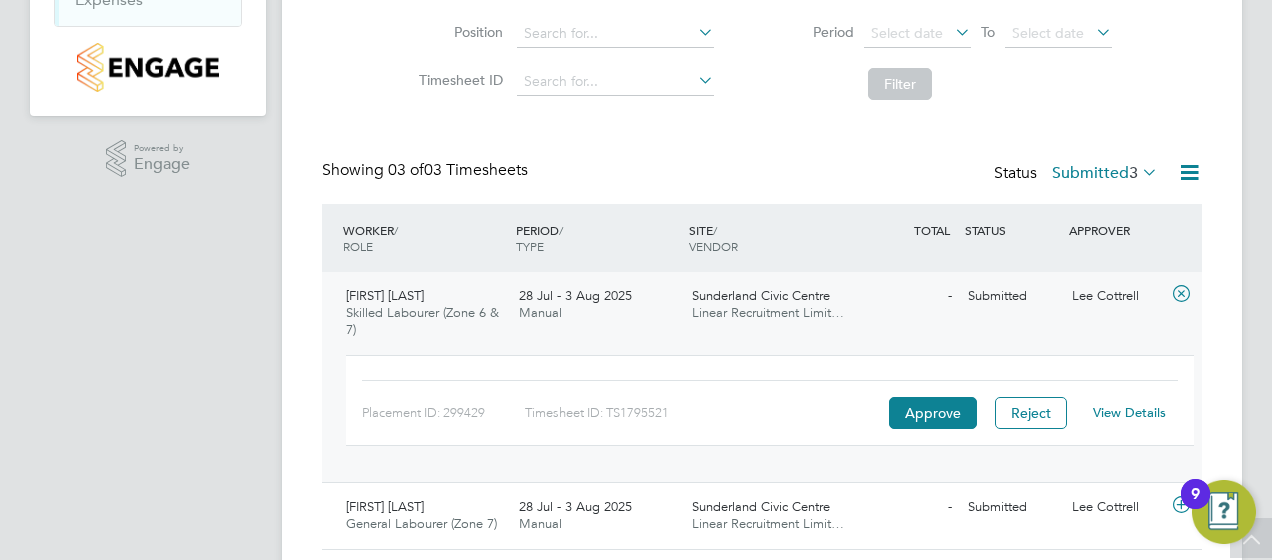click on "View Details" 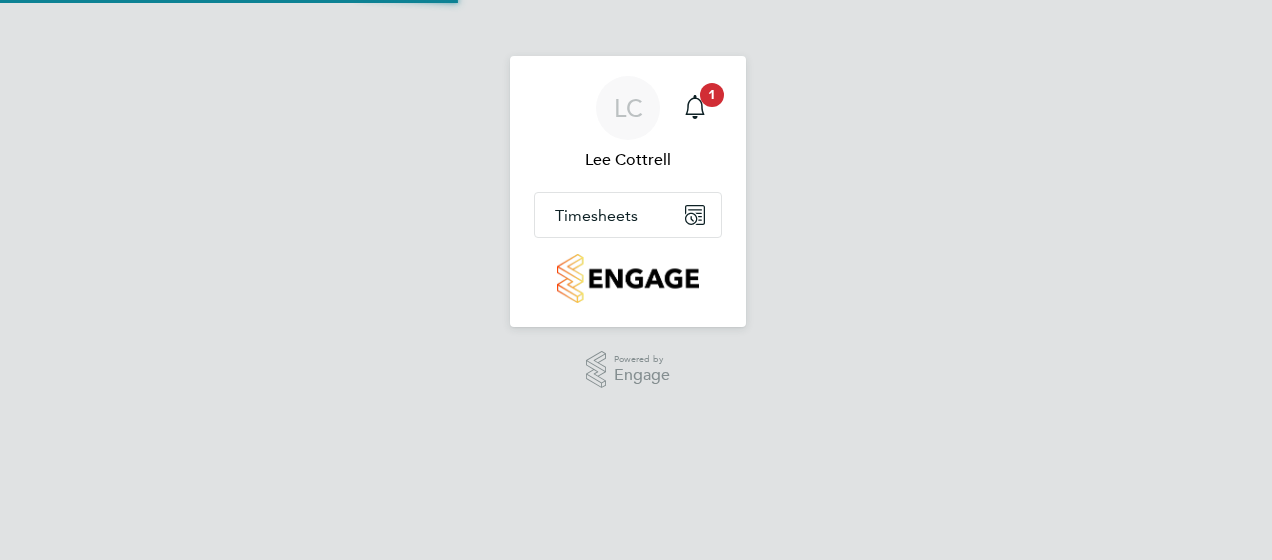 scroll, scrollTop: 0, scrollLeft: 0, axis: both 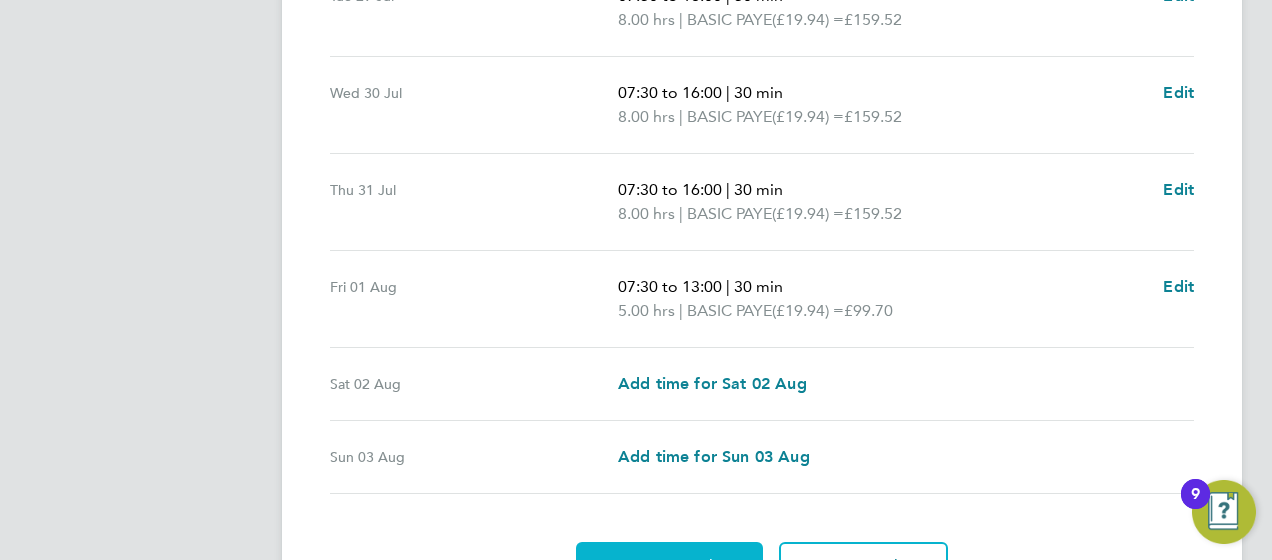 click on "Approve Timesheet" 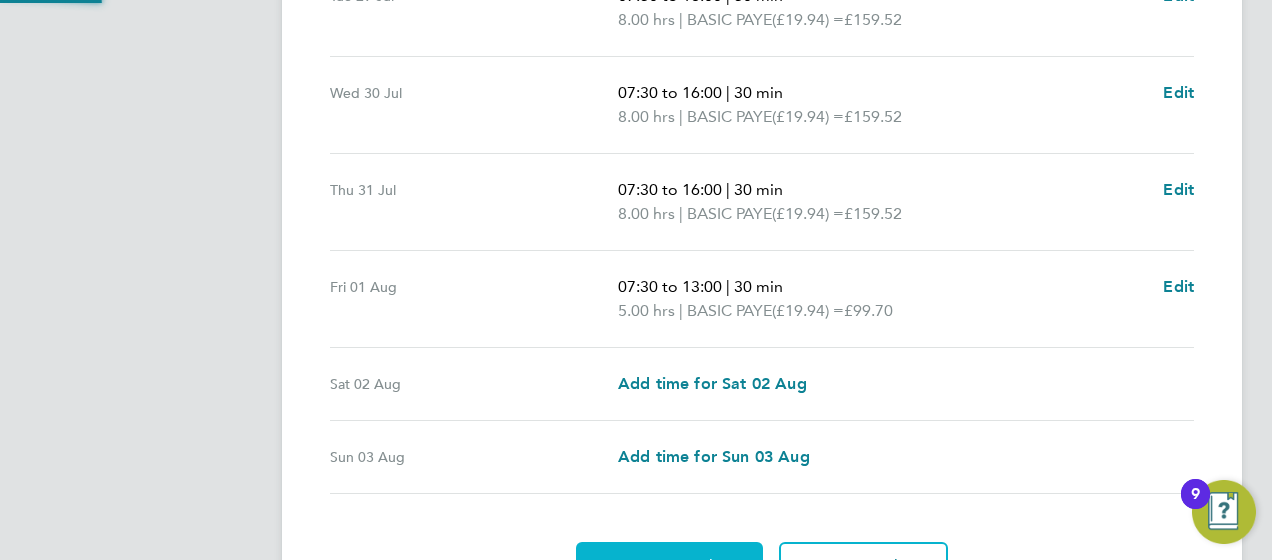 scroll, scrollTop: 0, scrollLeft: 0, axis: both 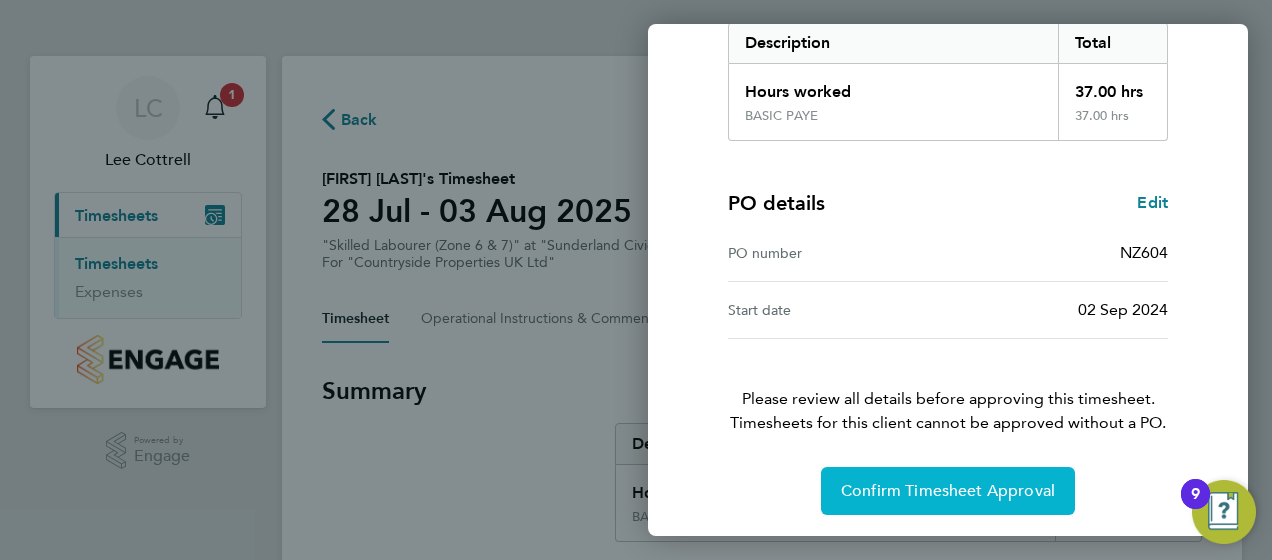 click on "Confirm Timesheet Approval" 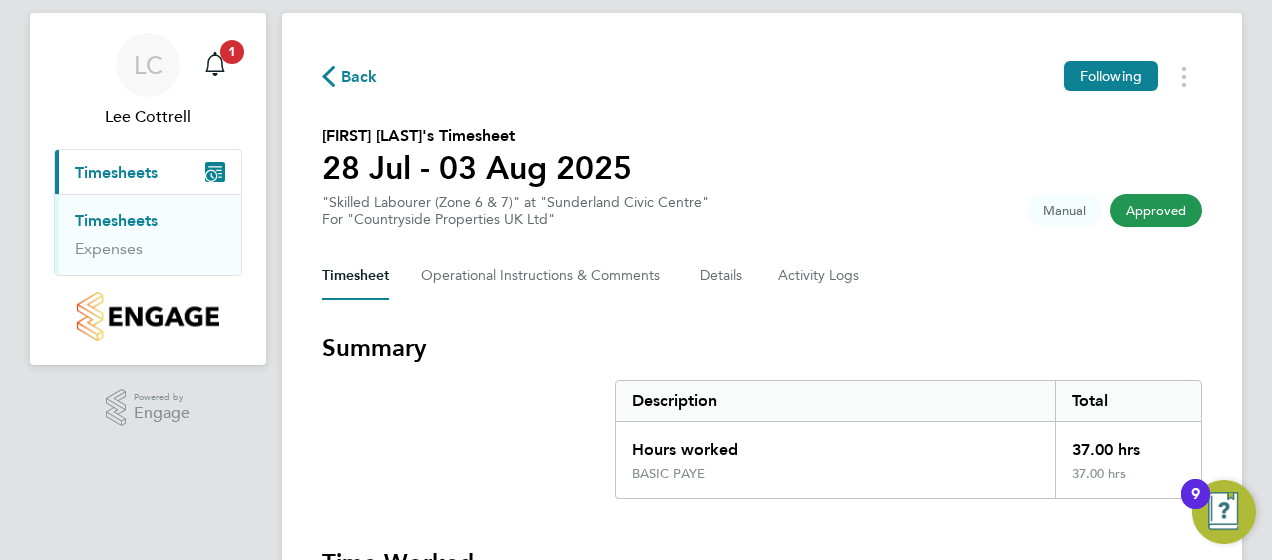scroll, scrollTop: 0, scrollLeft: 0, axis: both 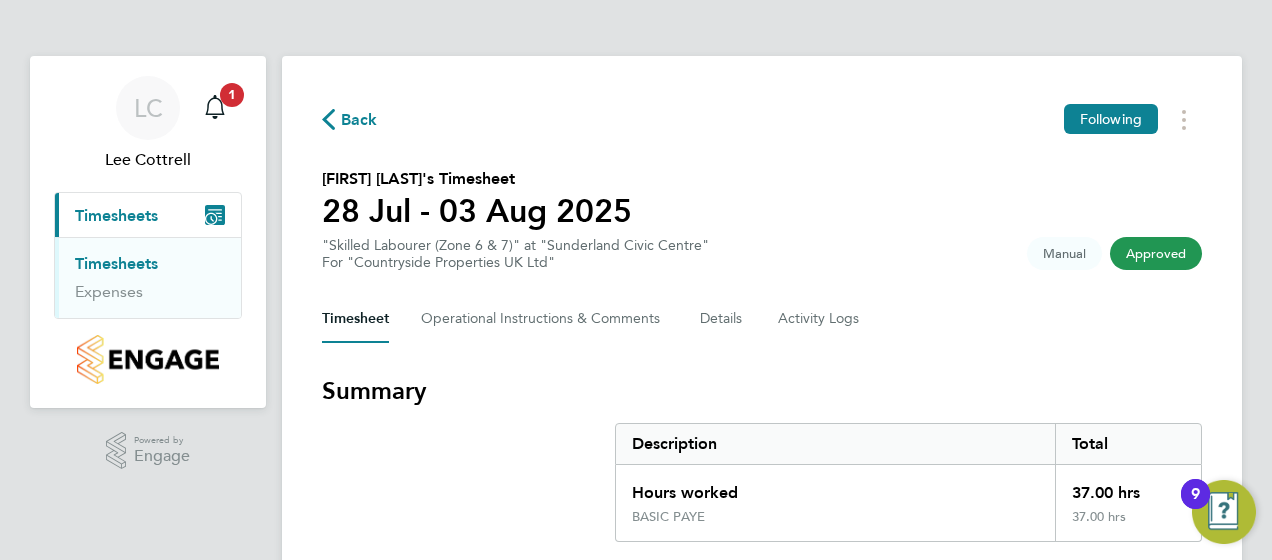 click on "Back" 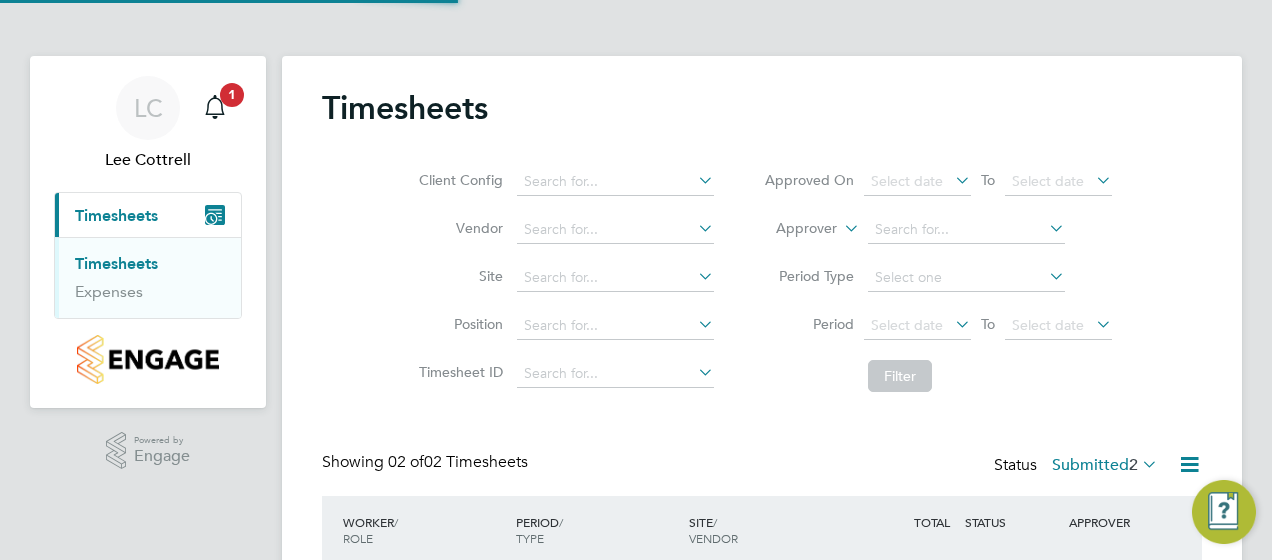scroll, scrollTop: 10, scrollLeft: 10, axis: both 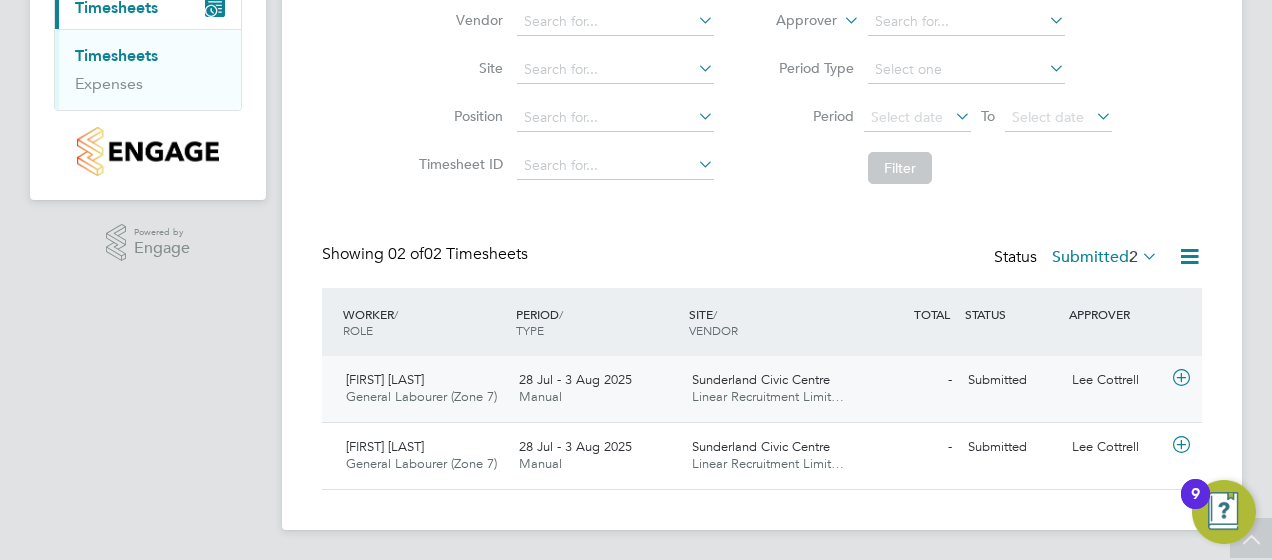 click on "28 Jul - 3 Aug 2025 Manual" 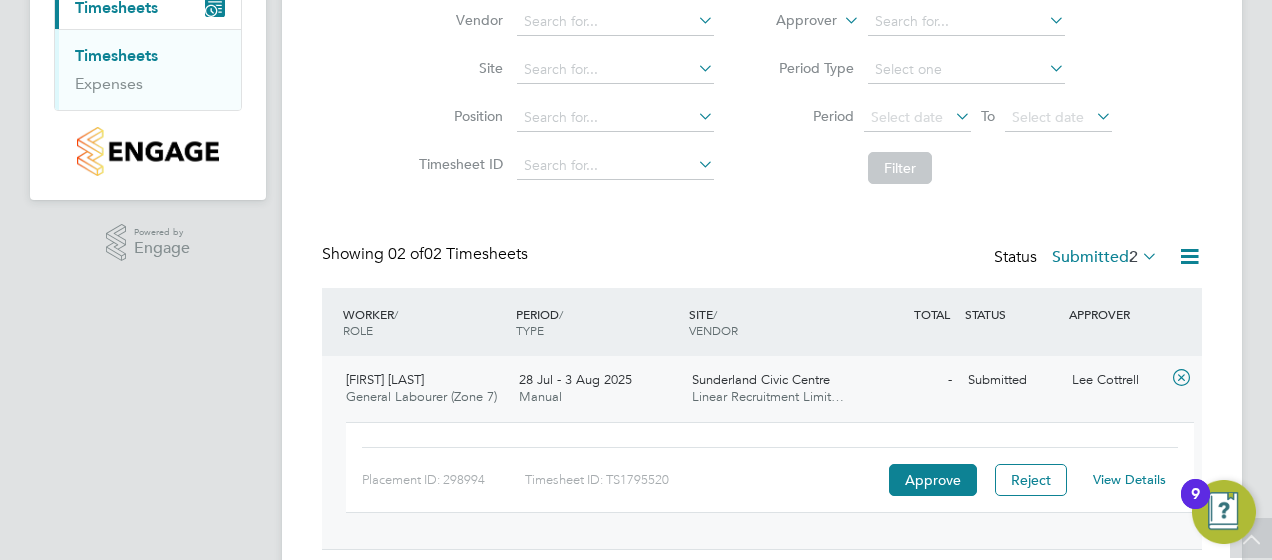 click on "View Details" 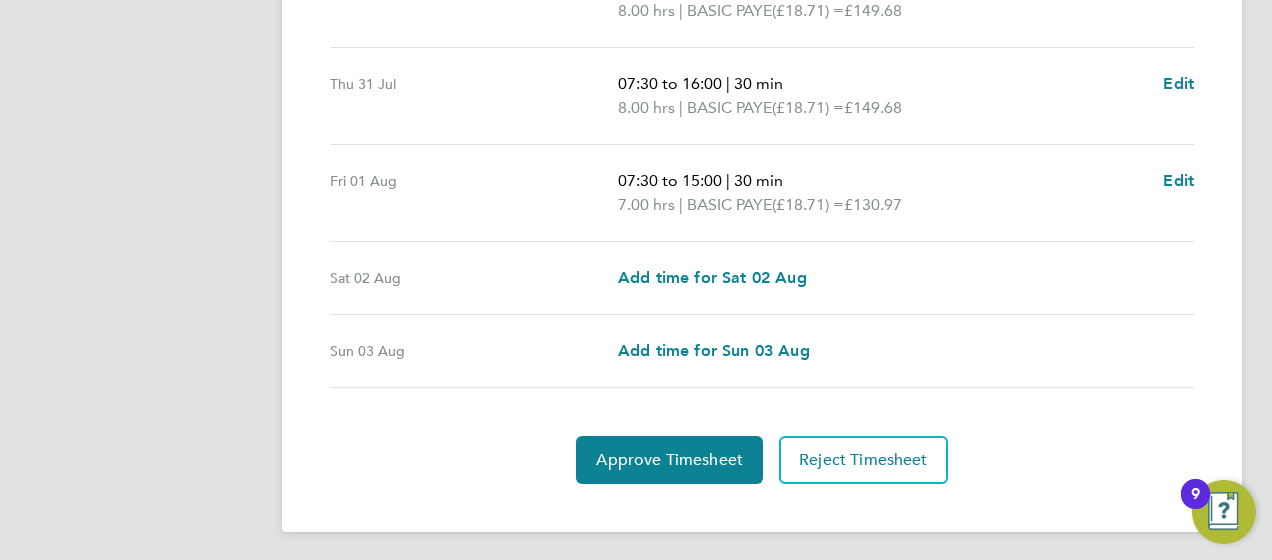 scroll, scrollTop: 880, scrollLeft: 0, axis: vertical 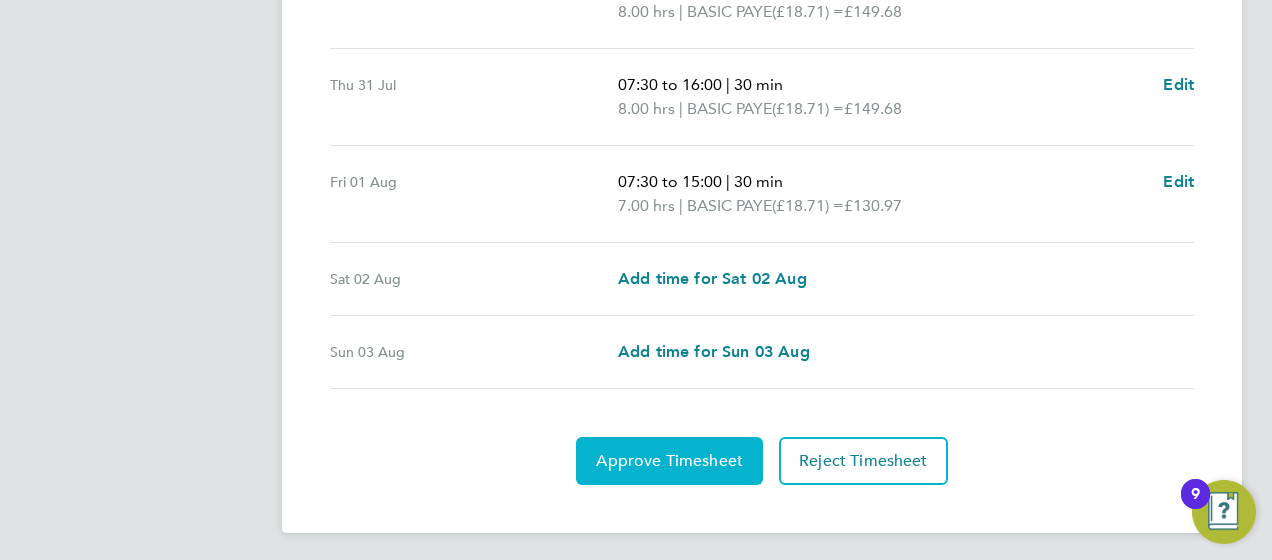click on "Approve Timesheet" 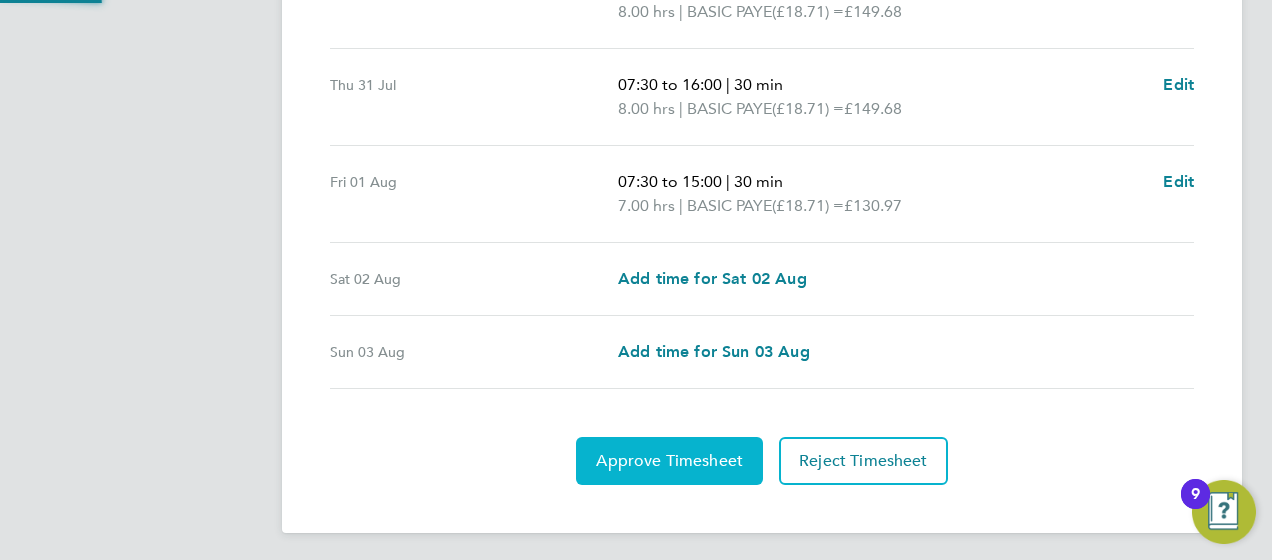 scroll, scrollTop: 0, scrollLeft: 0, axis: both 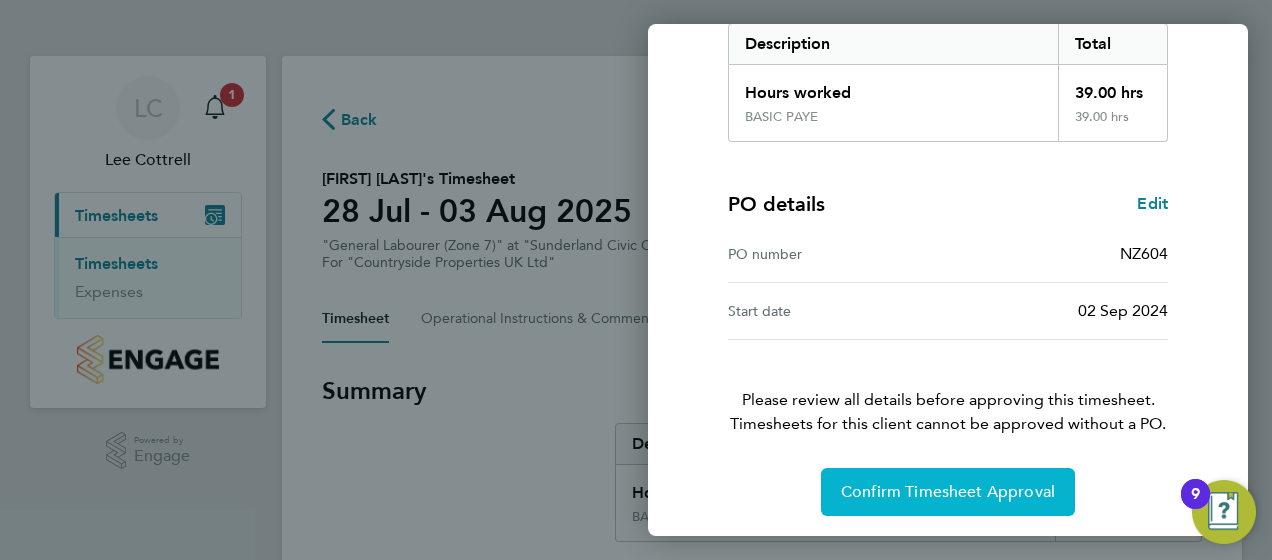 click on "Confirm Timesheet Approval" 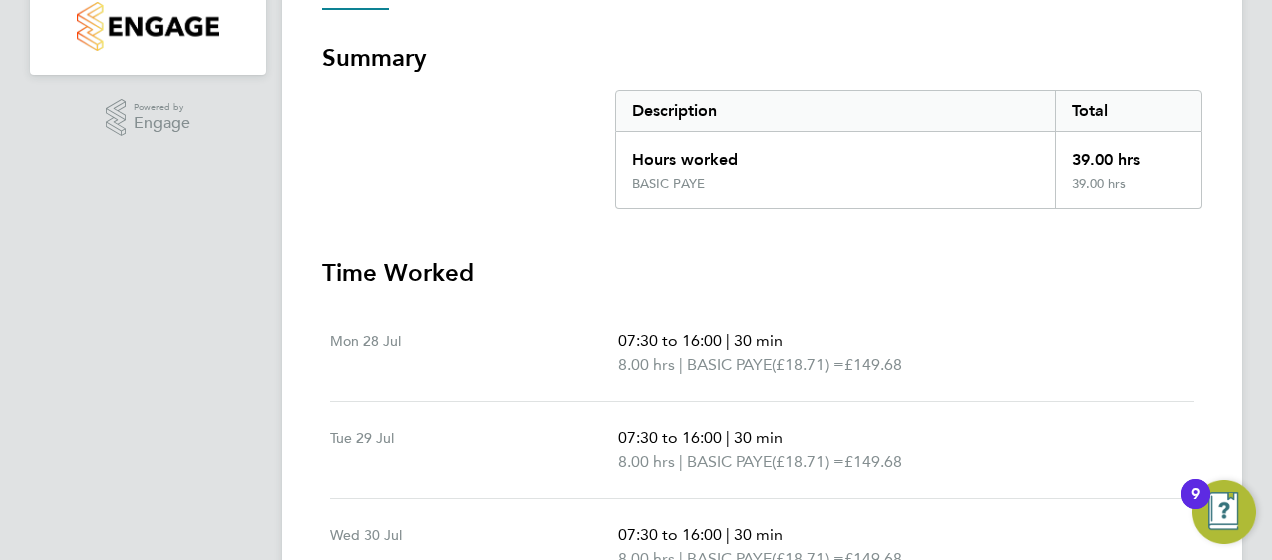 scroll, scrollTop: 324, scrollLeft: 0, axis: vertical 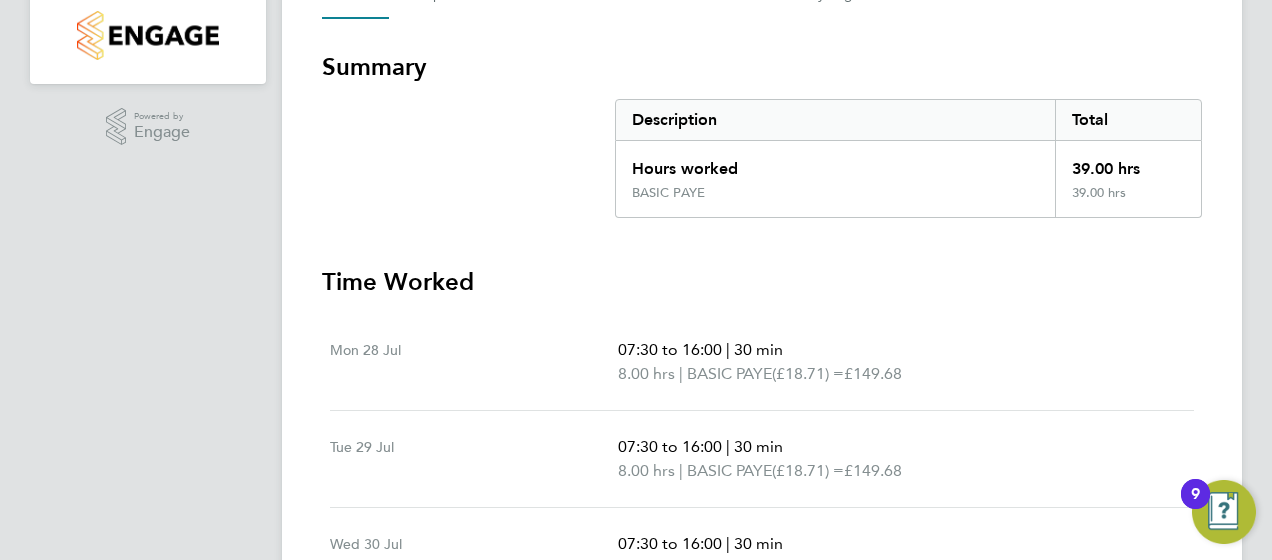 click on "BASIC PAYE" at bounding box center (729, 471) 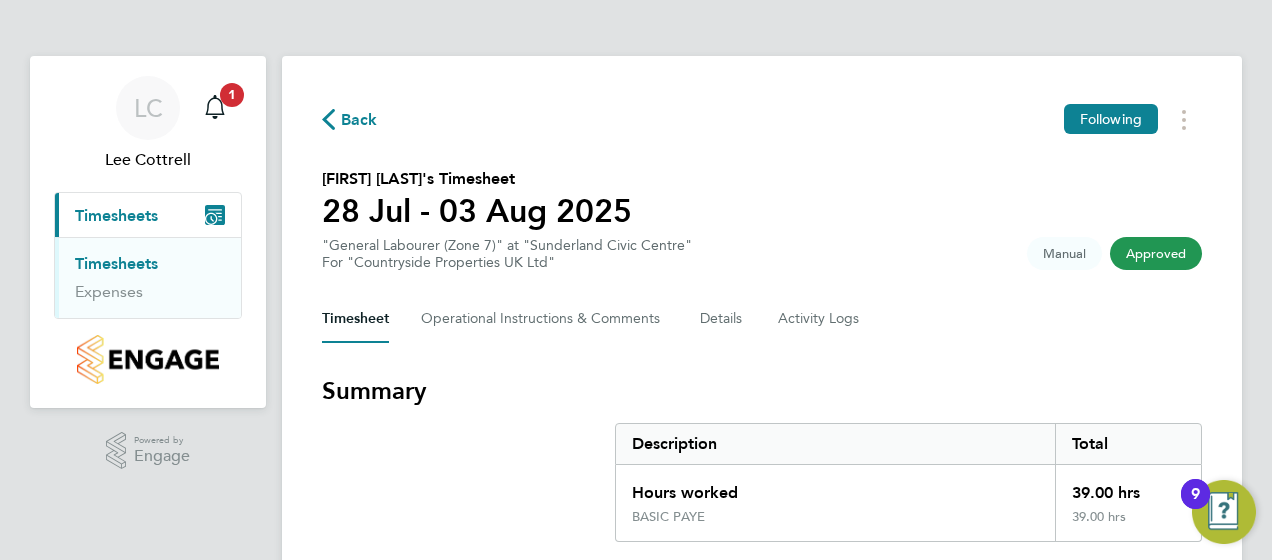 click on "Back" 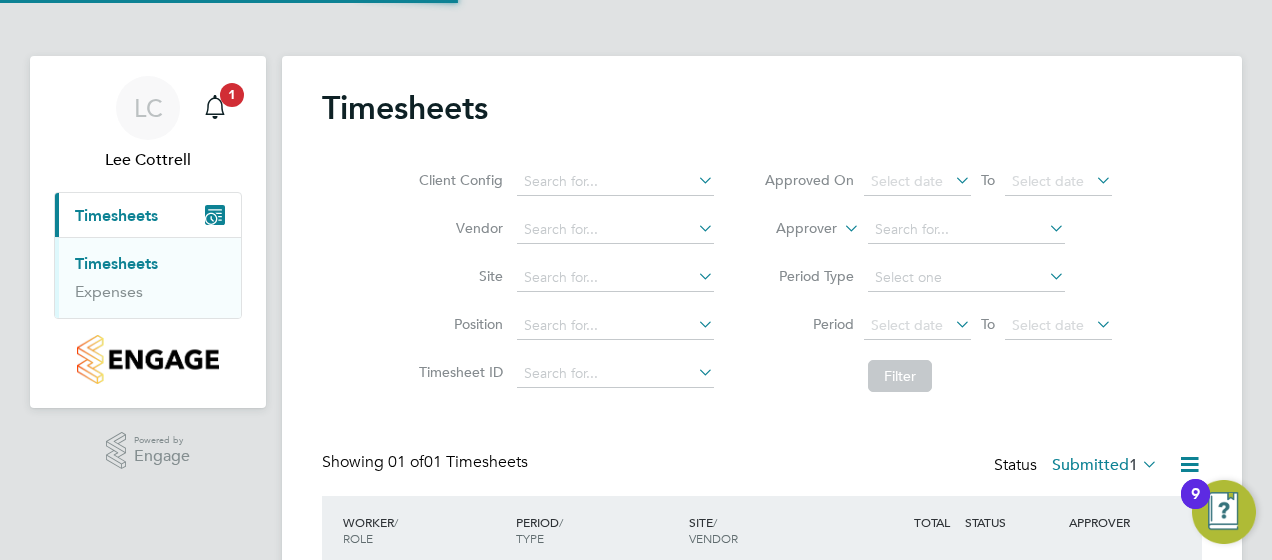 scroll, scrollTop: 10, scrollLeft: 10, axis: both 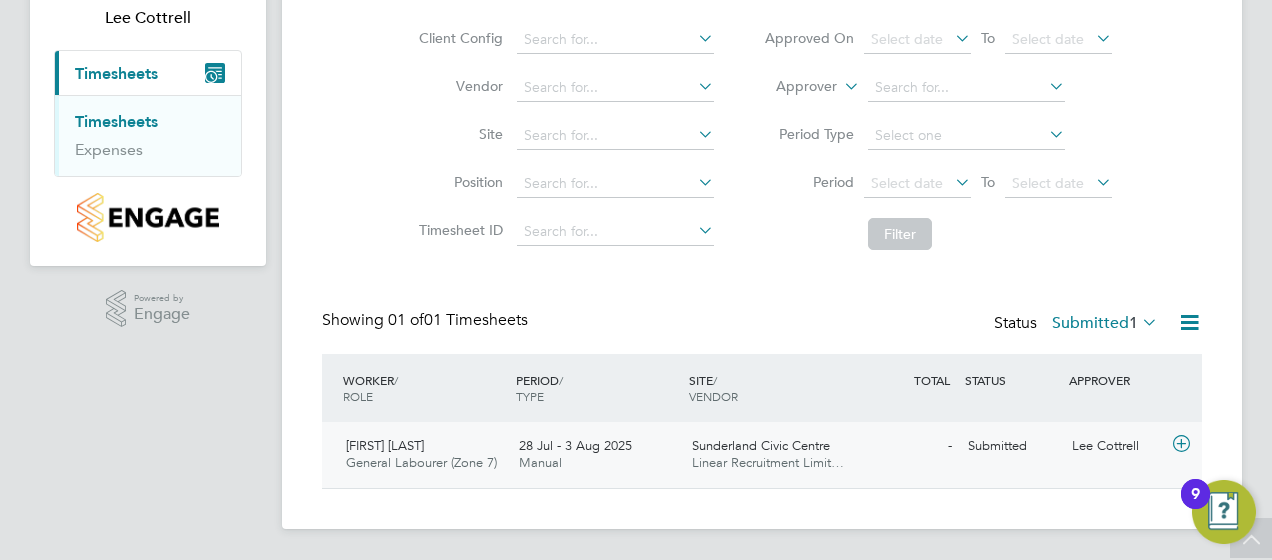 click on "28 Jul - 3 Aug 2025 Manual" 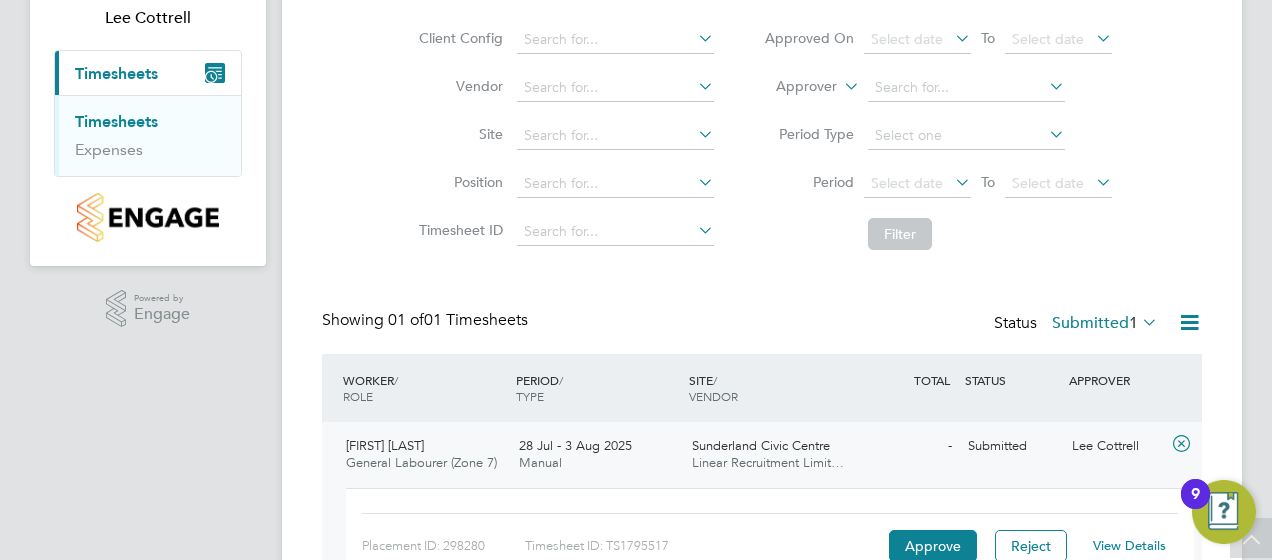 scroll, scrollTop: 268, scrollLeft: 0, axis: vertical 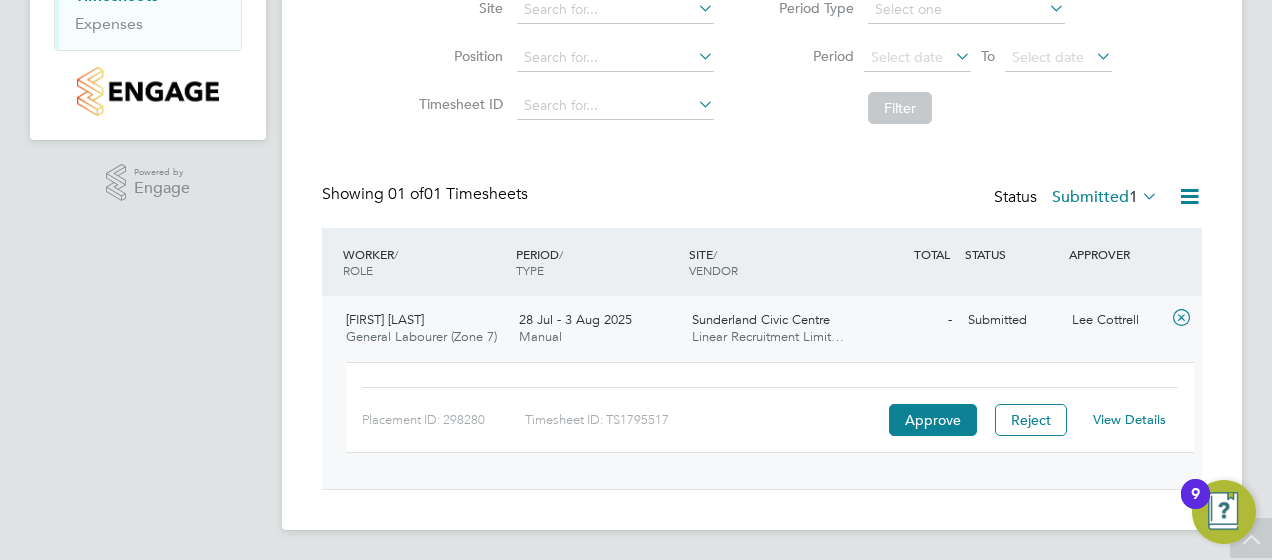 click on "View Details" 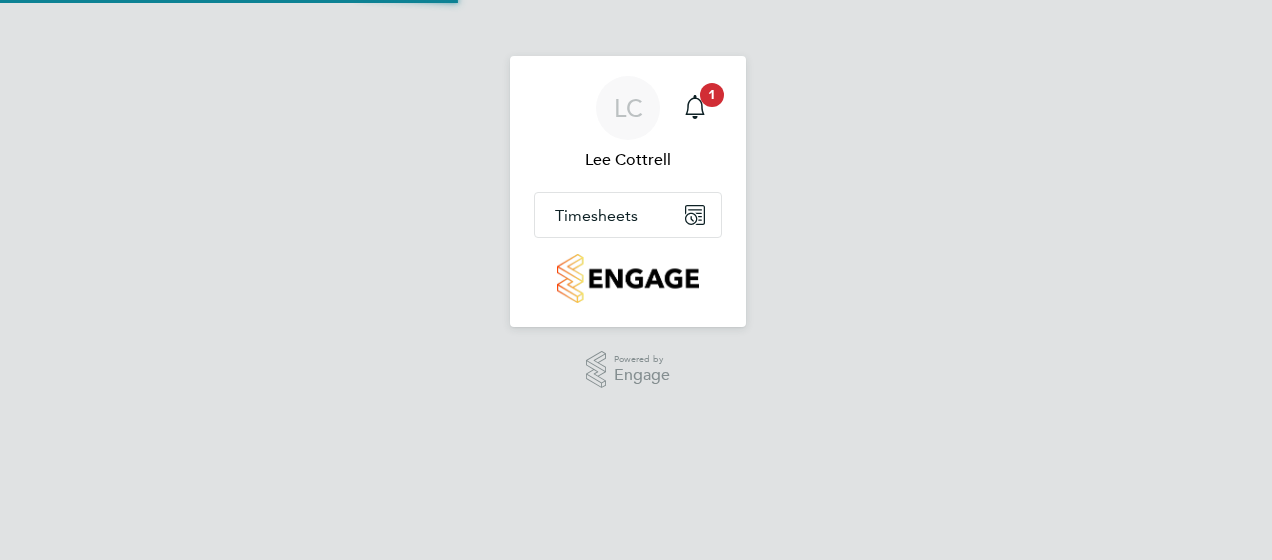 scroll, scrollTop: 0, scrollLeft: 0, axis: both 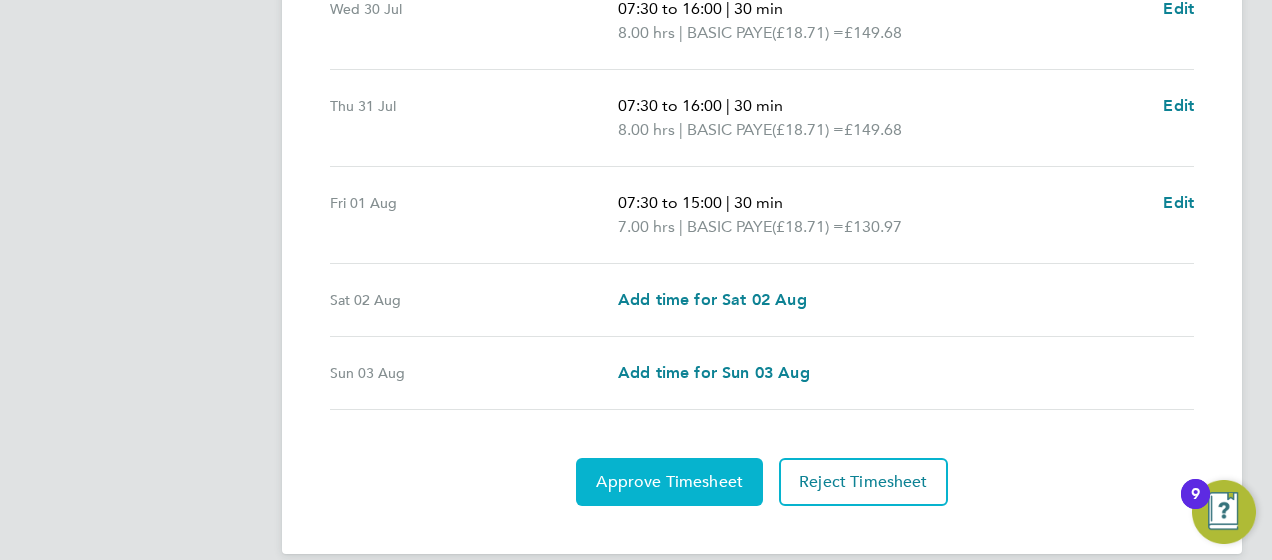 click on "Approve Timesheet" 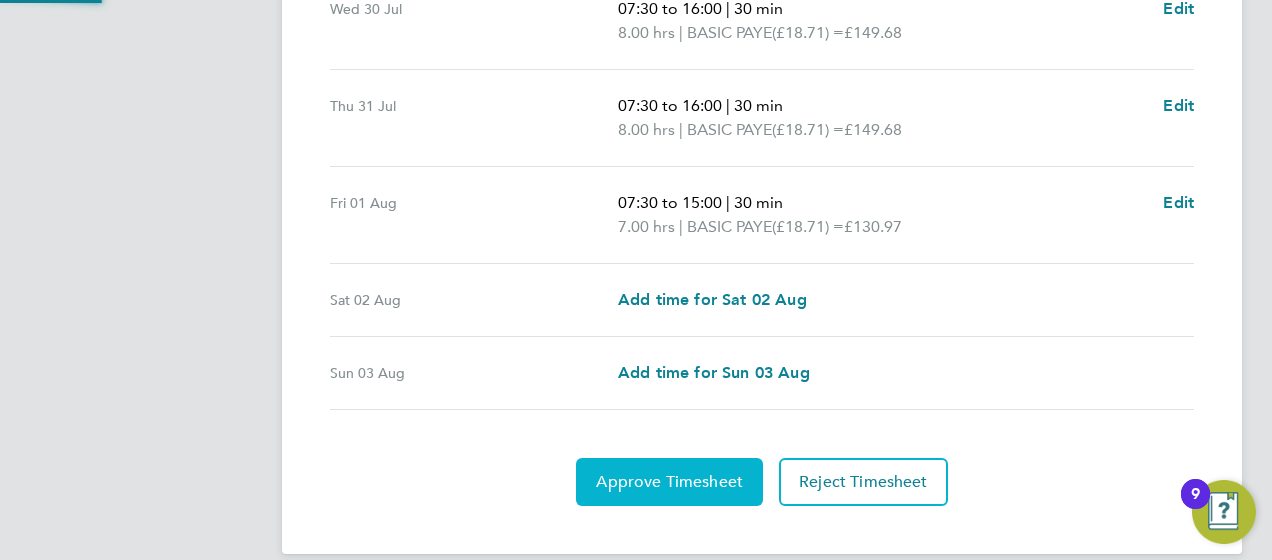 scroll, scrollTop: 0, scrollLeft: 0, axis: both 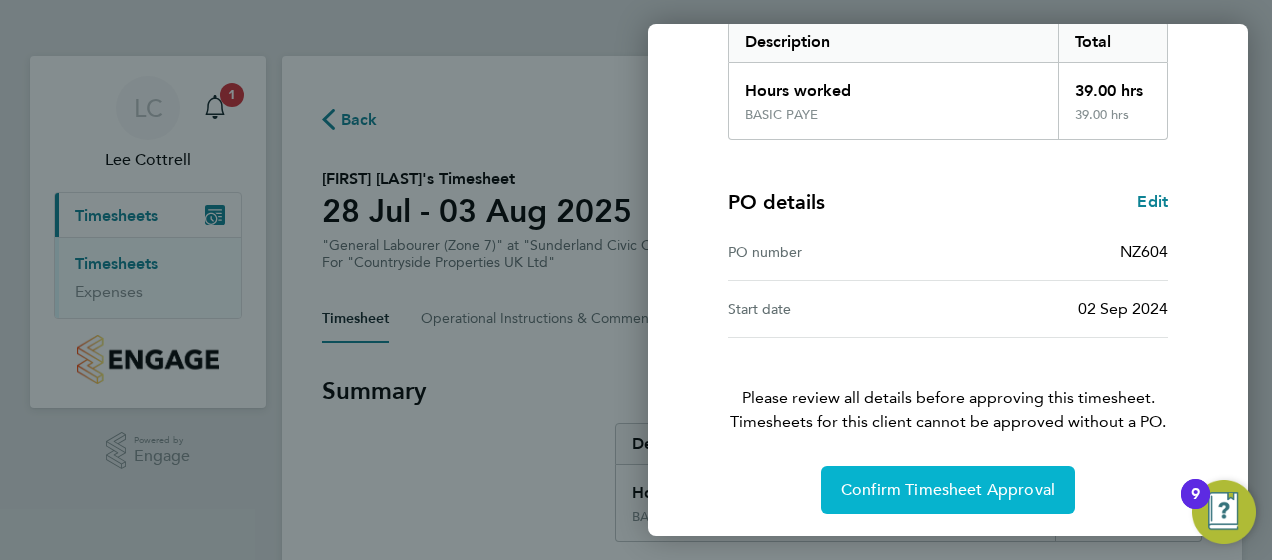 click on "Confirm Timesheet Approval" 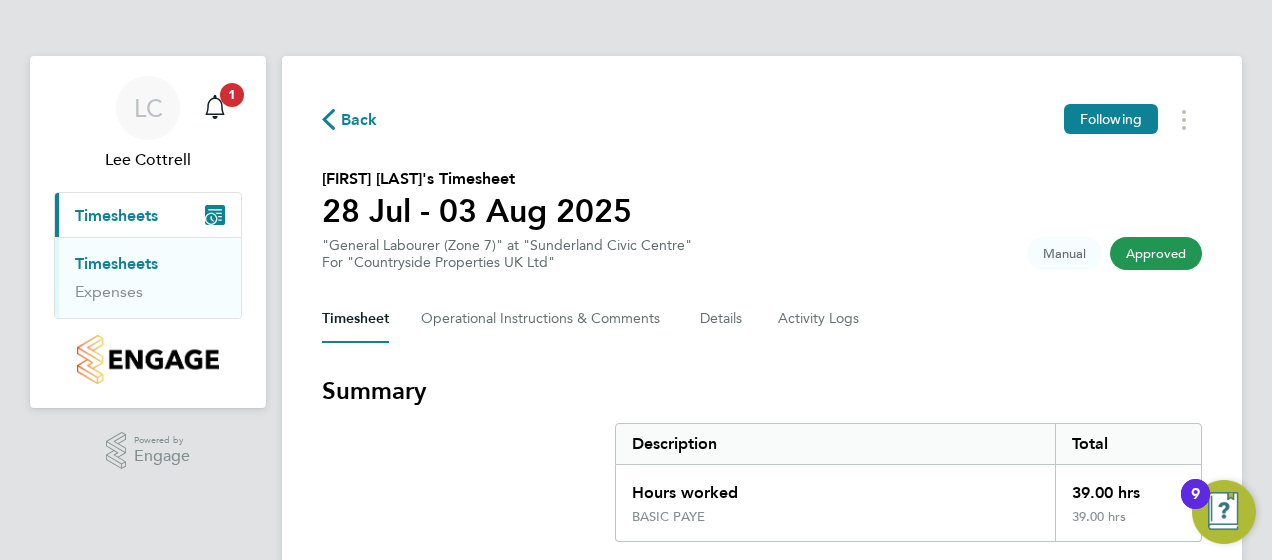 click on "Back" 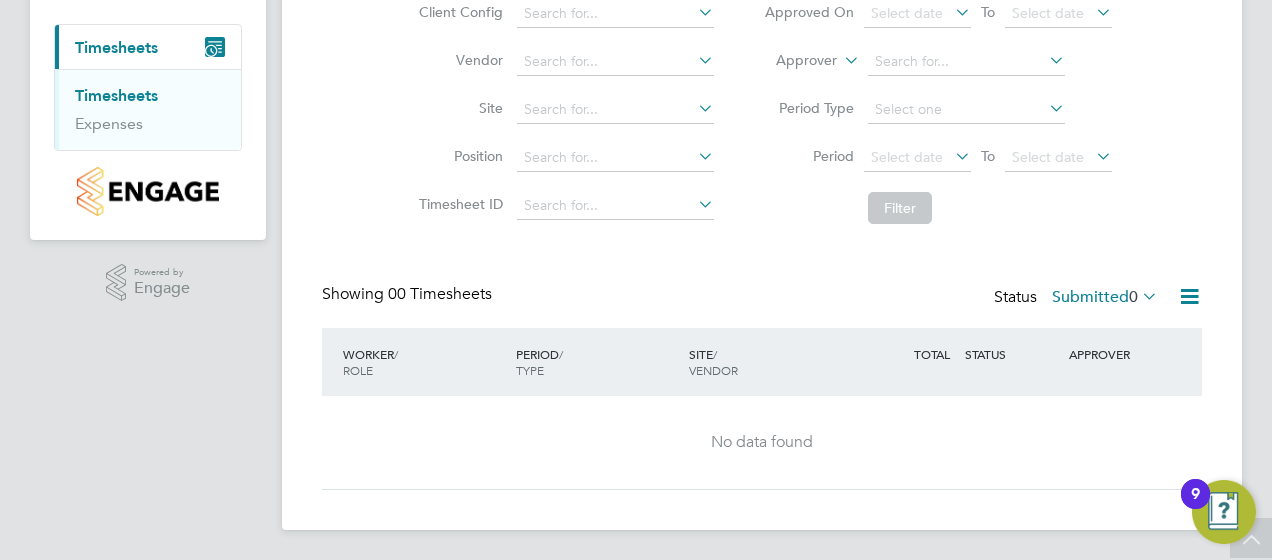 scroll, scrollTop: 0, scrollLeft: 0, axis: both 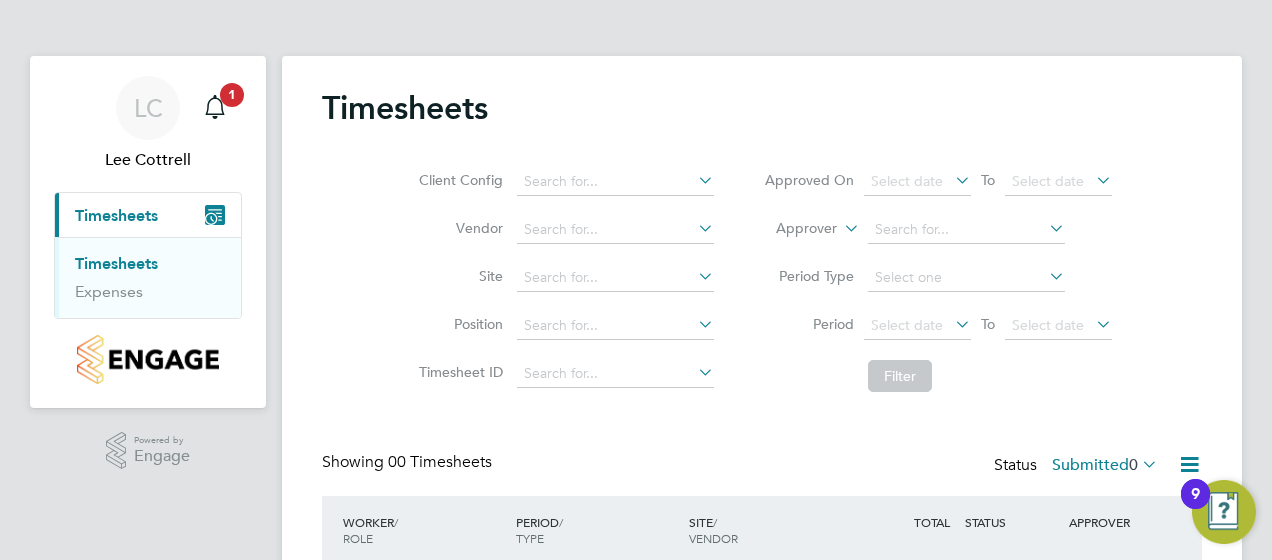 click on "Vendor" 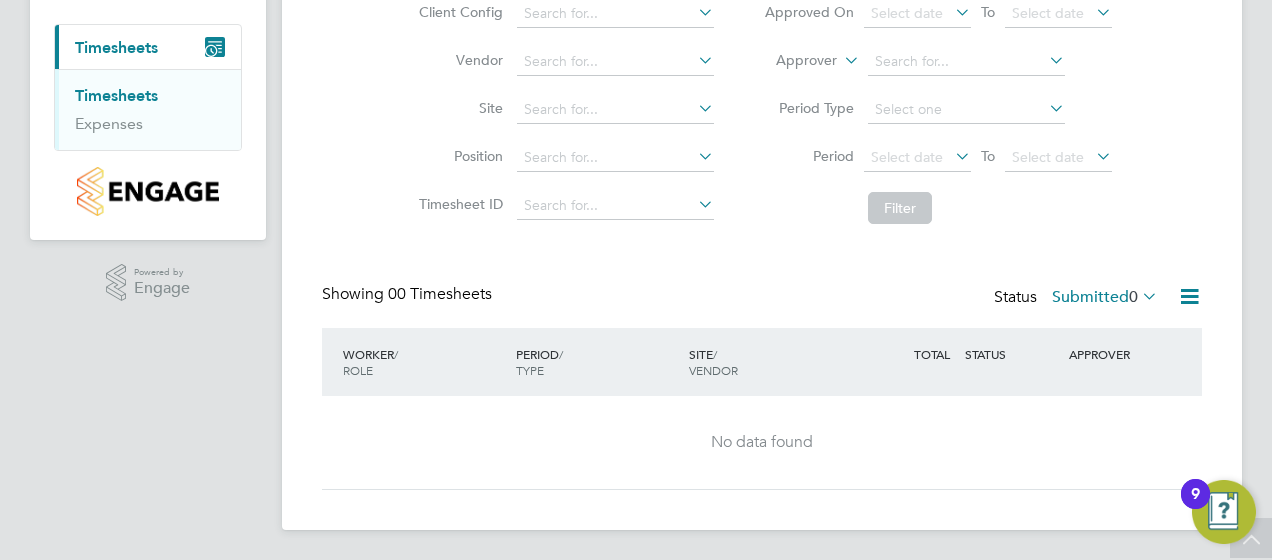 scroll, scrollTop: 0, scrollLeft: 0, axis: both 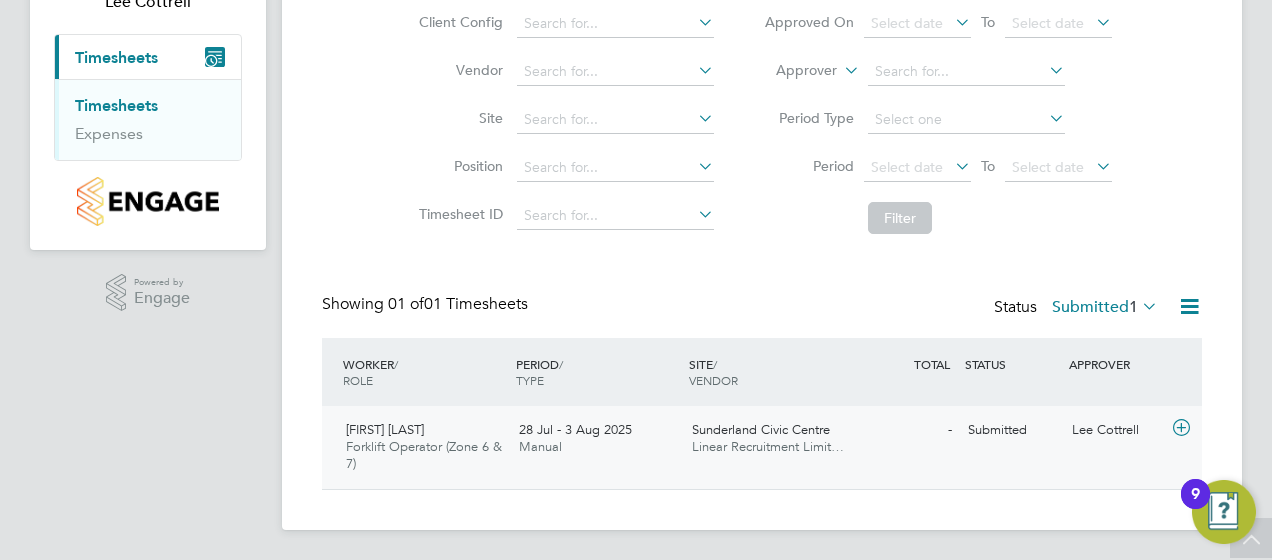 click on "Forklift Operator (Zone 6 & 7)" 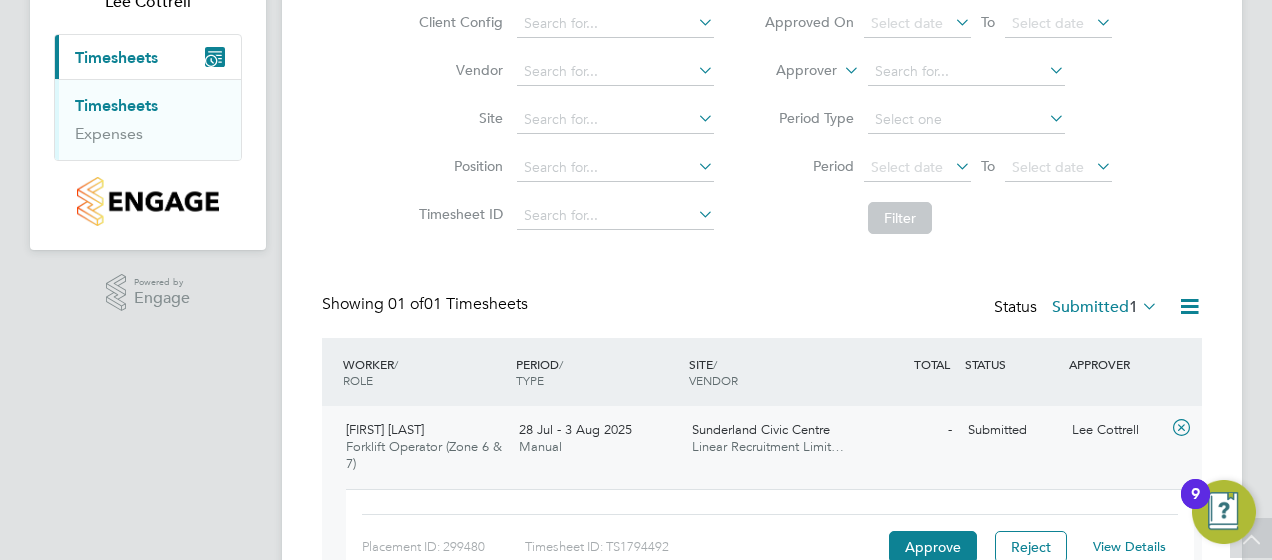 scroll, scrollTop: 285, scrollLeft: 0, axis: vertical 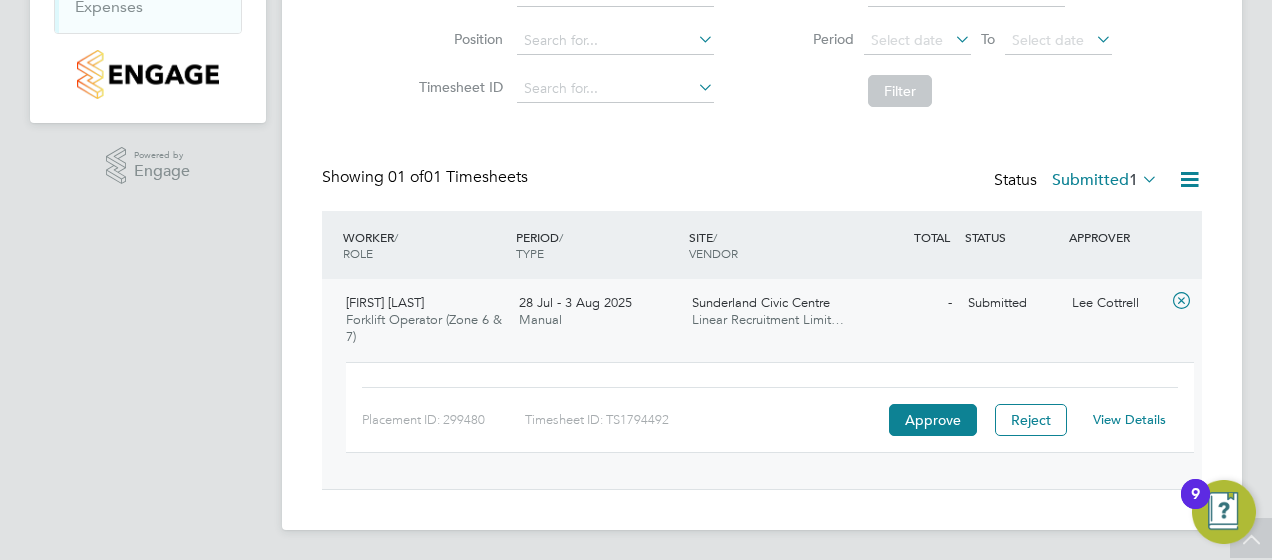 click on "View Details" 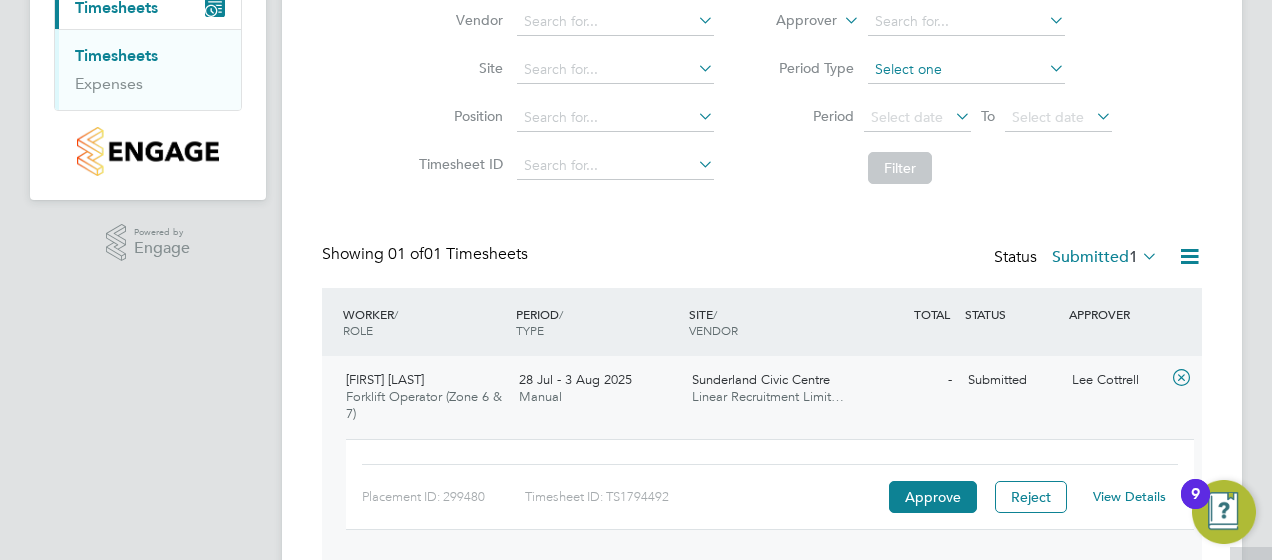 scroll, scrollTop: 207, scrollLeft: 0, axis: vertical 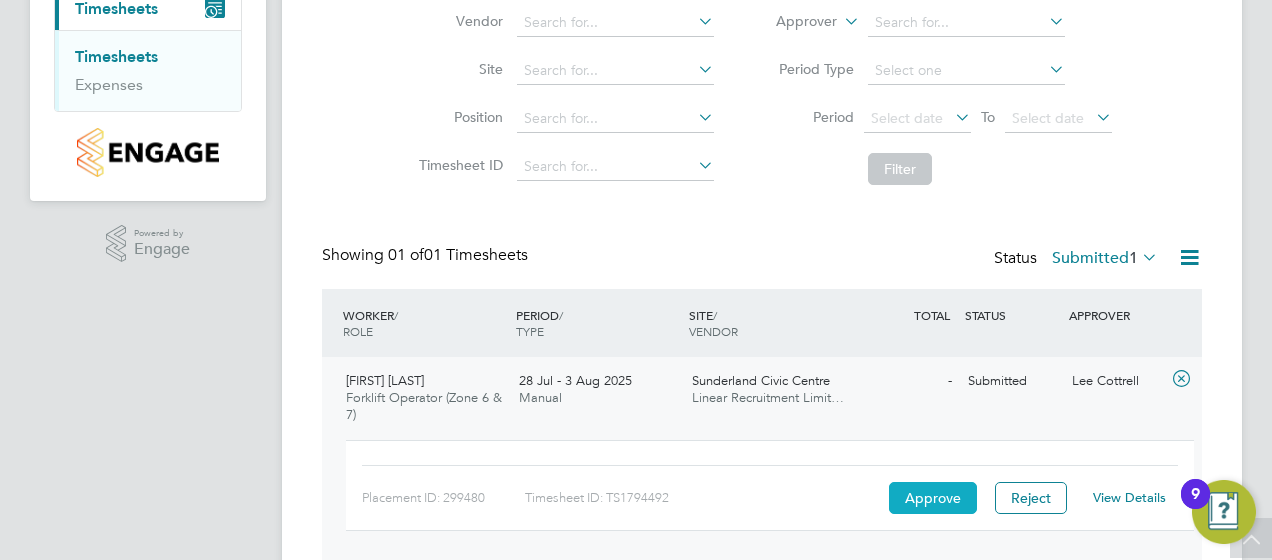 click on "Approve" 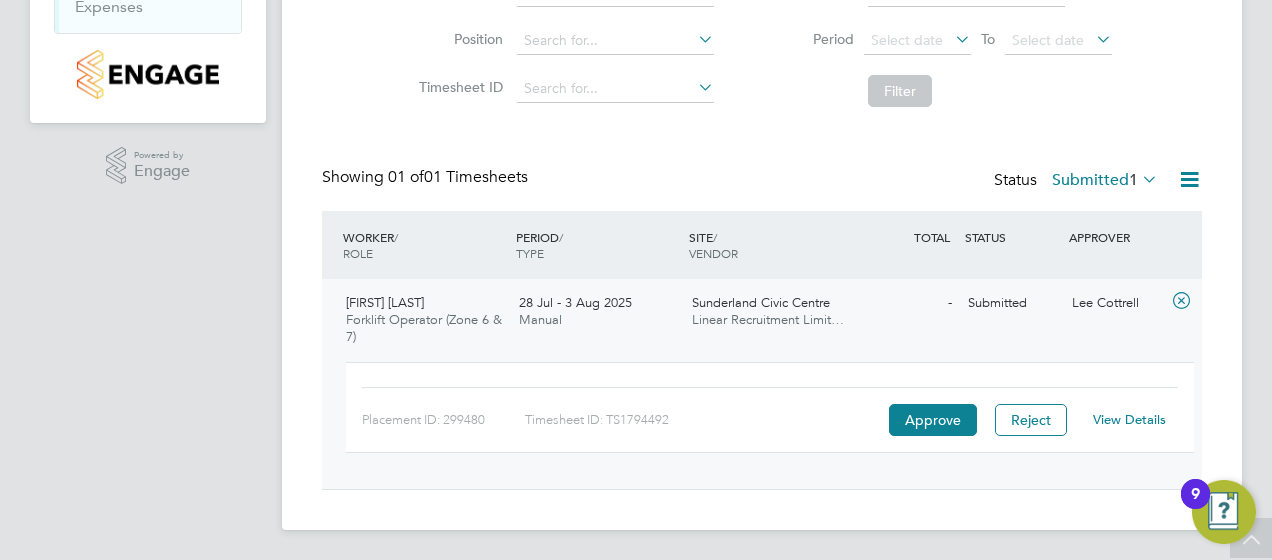 scroll, scrollTop: 0, scrollLeft: 0, axis: both 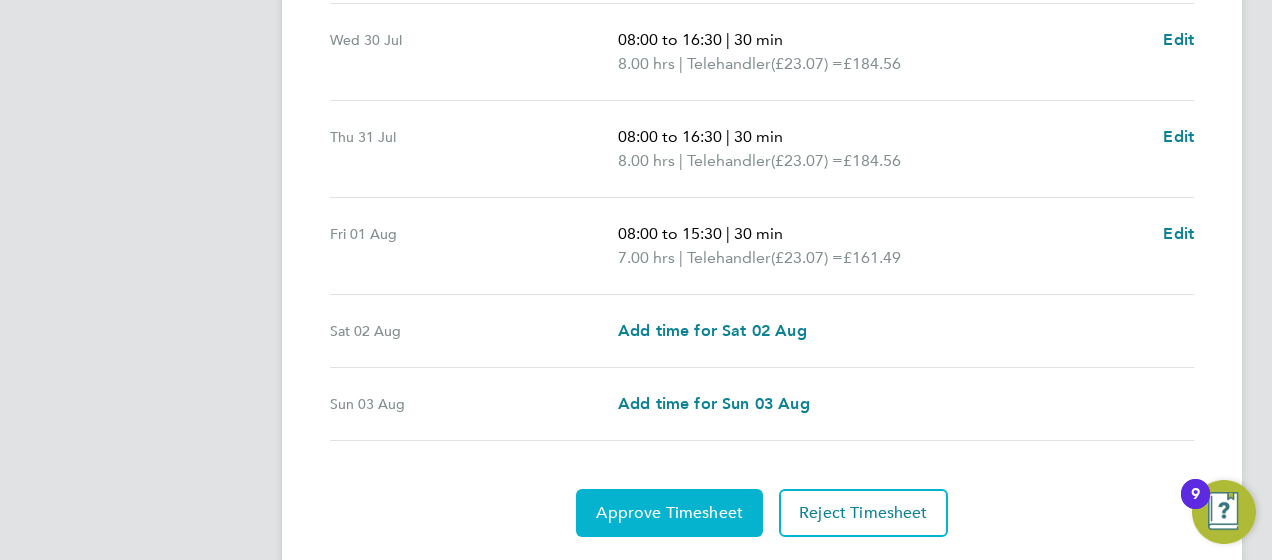 click on "Approve Timesheet" 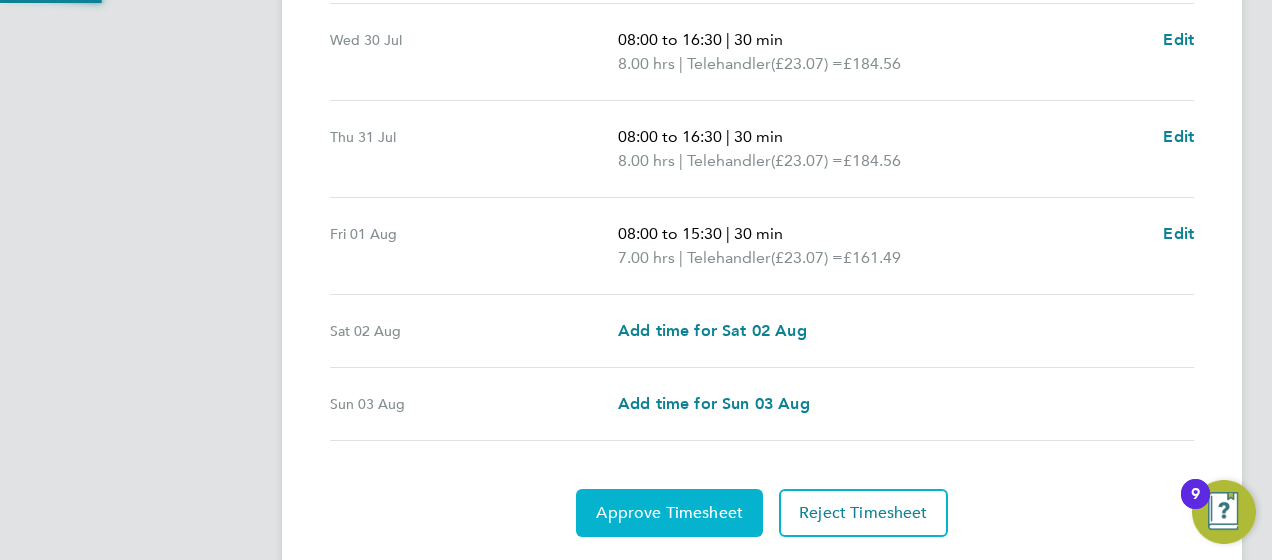 scroll, scrollTop: 0, scrollLeft: 0, axis: both 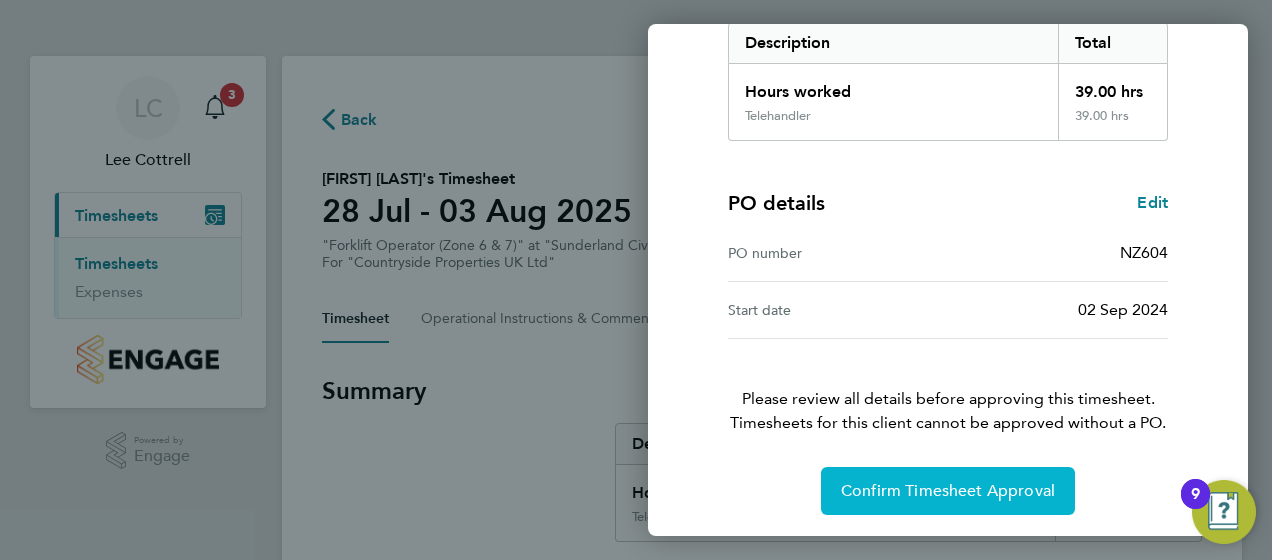 click on "Confirm Timesheet Approval" 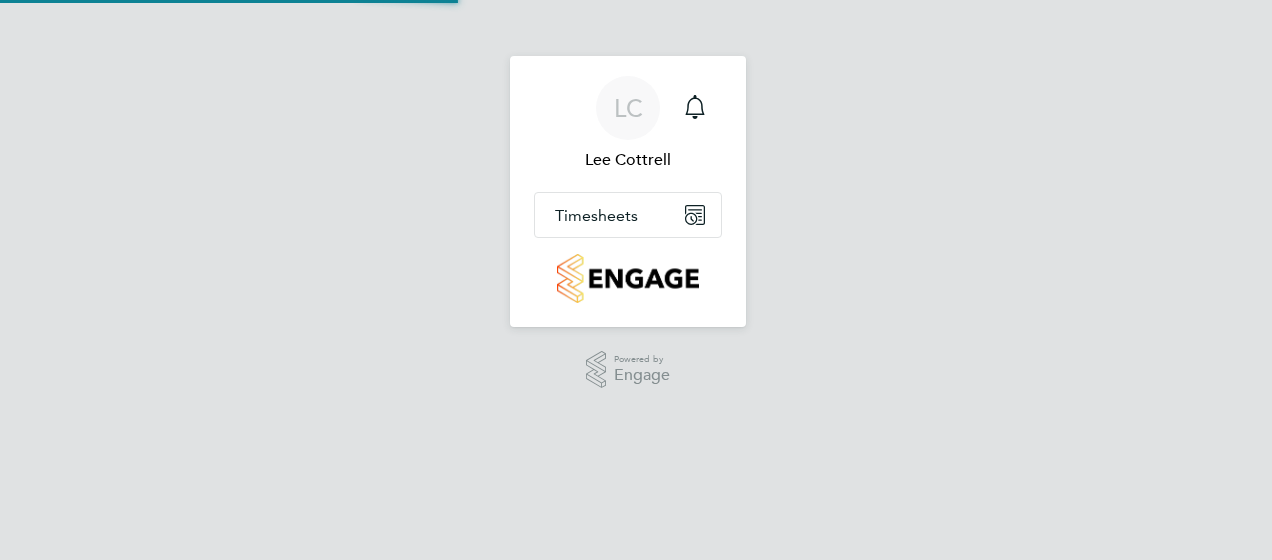 scroll, scrollTop: 0, scrollLeft: 0, axis: both 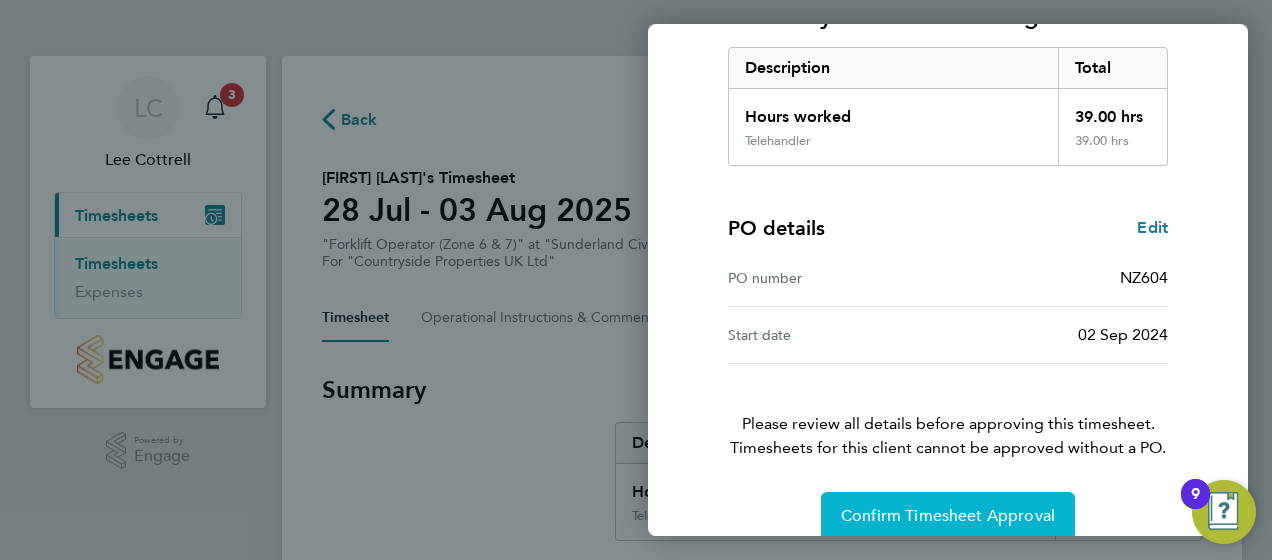 click on "Confirm Timesheet Approval" 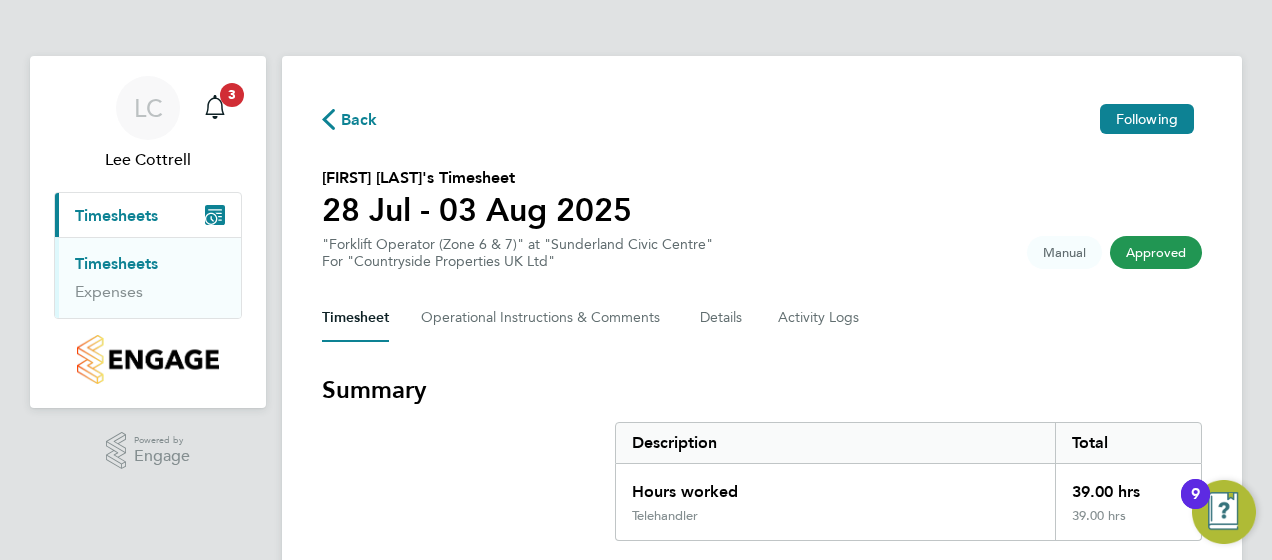 click on "Back" 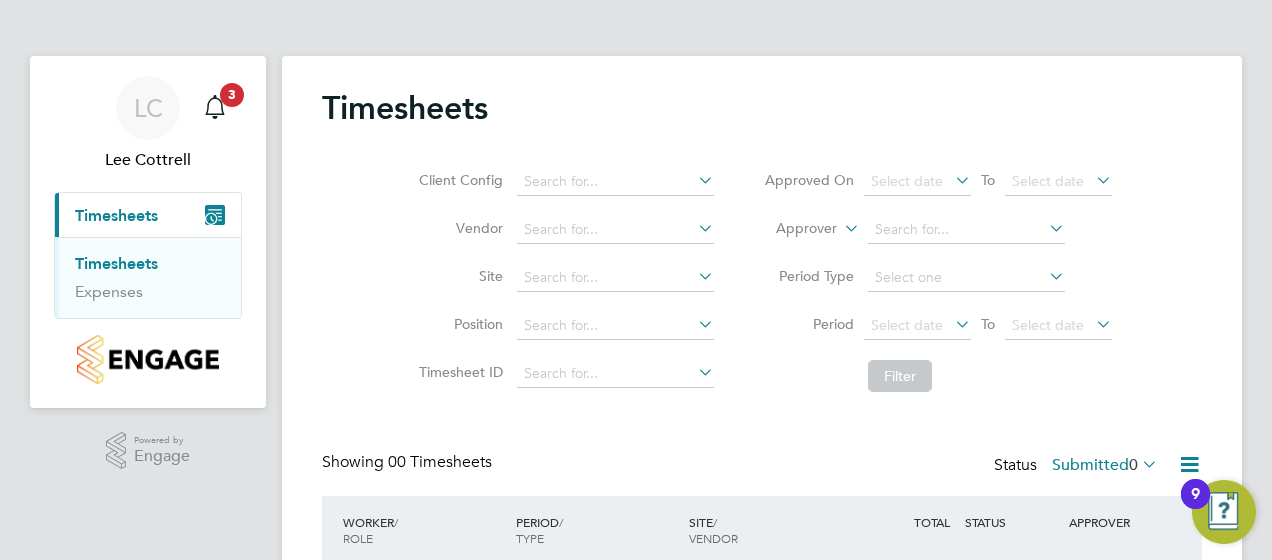 scroll, scrollTop: 168, scrollLeft: 0, axis: vertical 